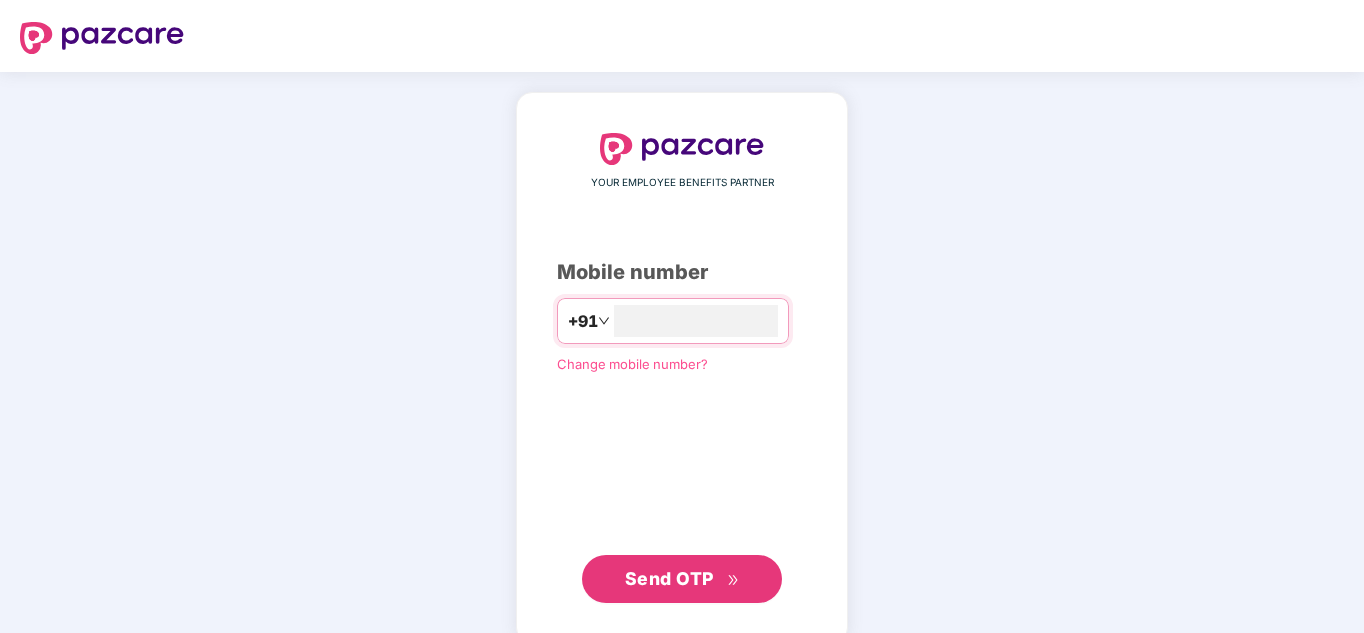 scroll, scrollTop: 0, scrollLeft: 0, axis: both 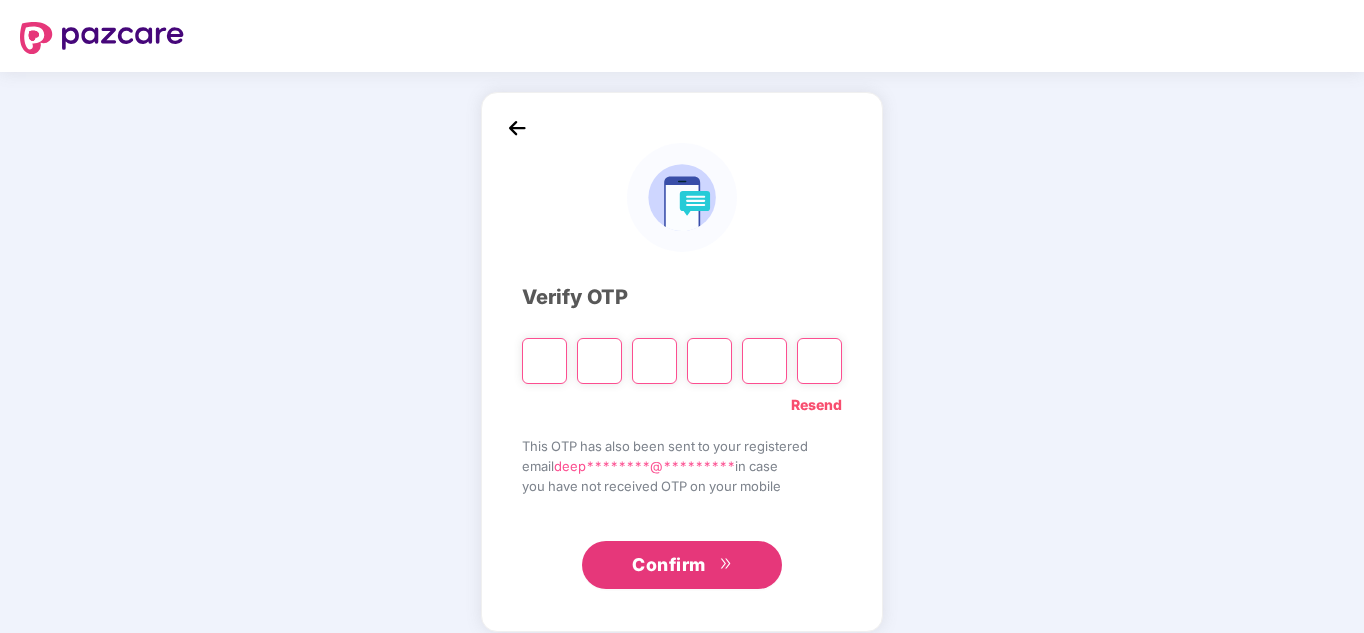 type on "*" 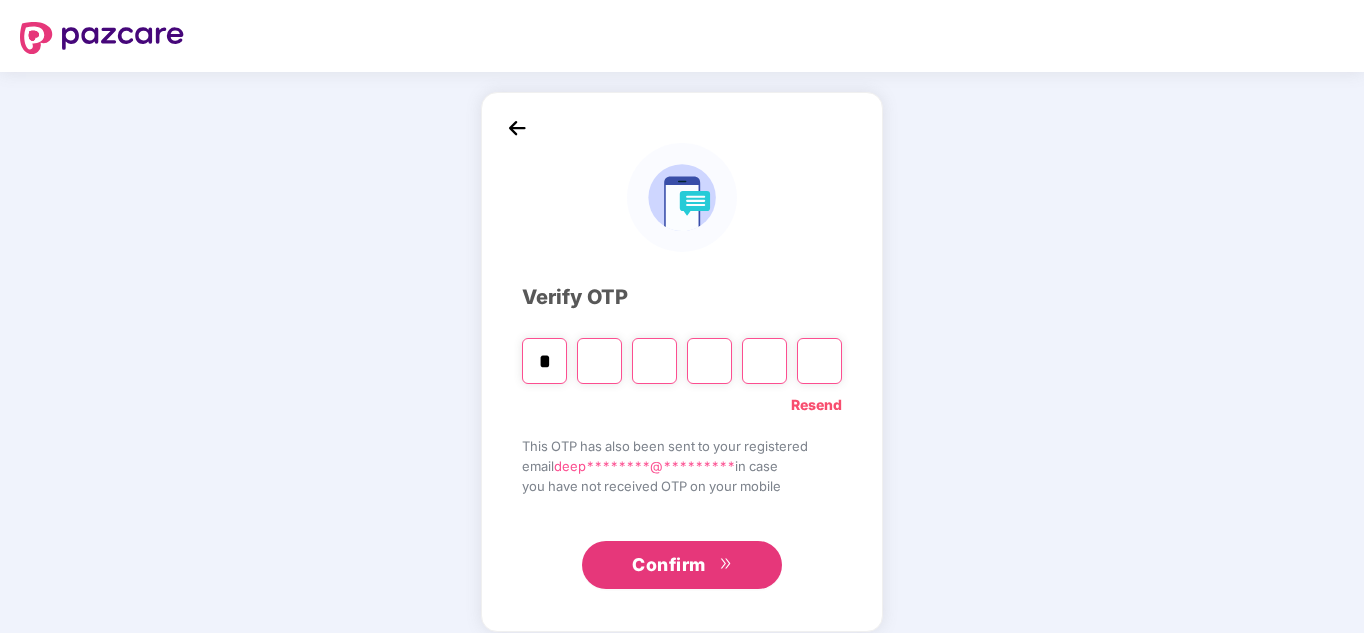 type on "*" 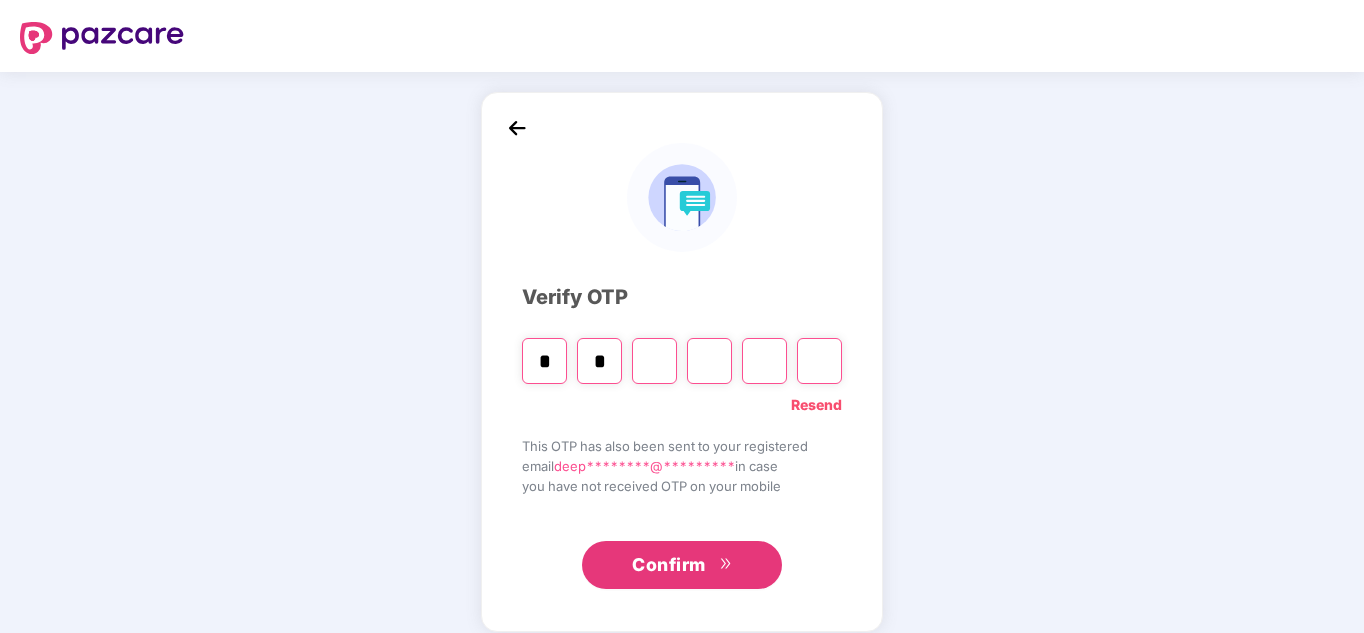 type on "*" 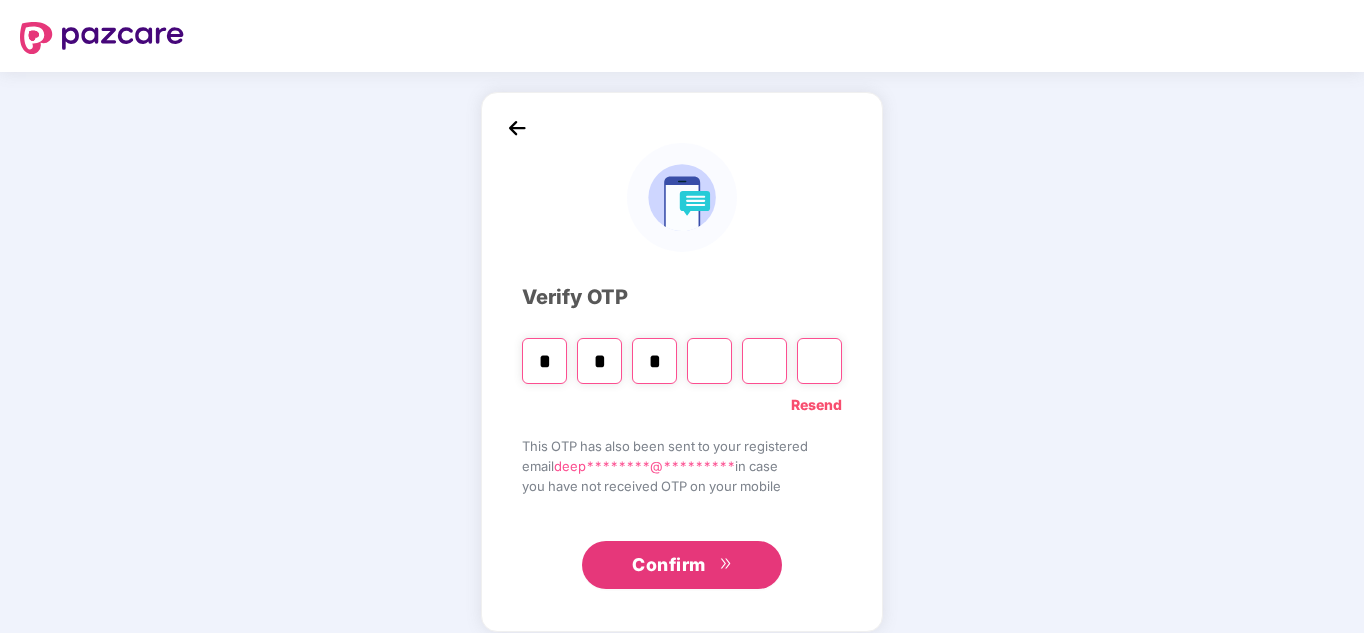 type on "*" 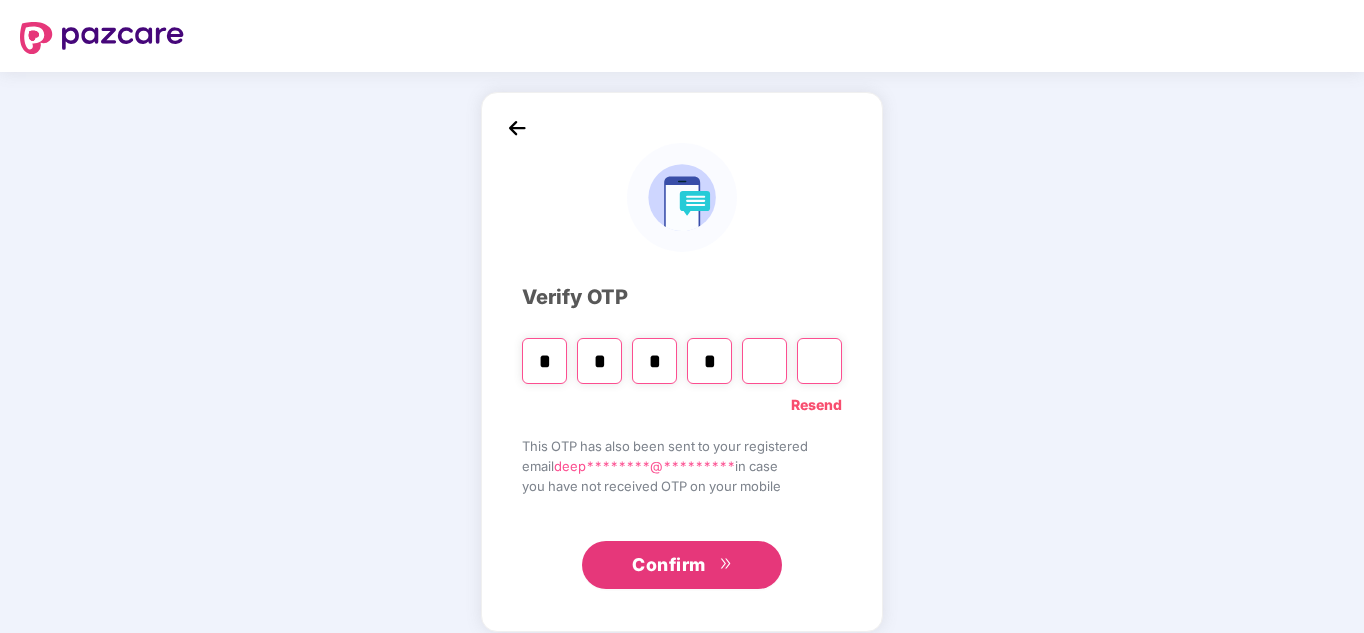 type on "*" 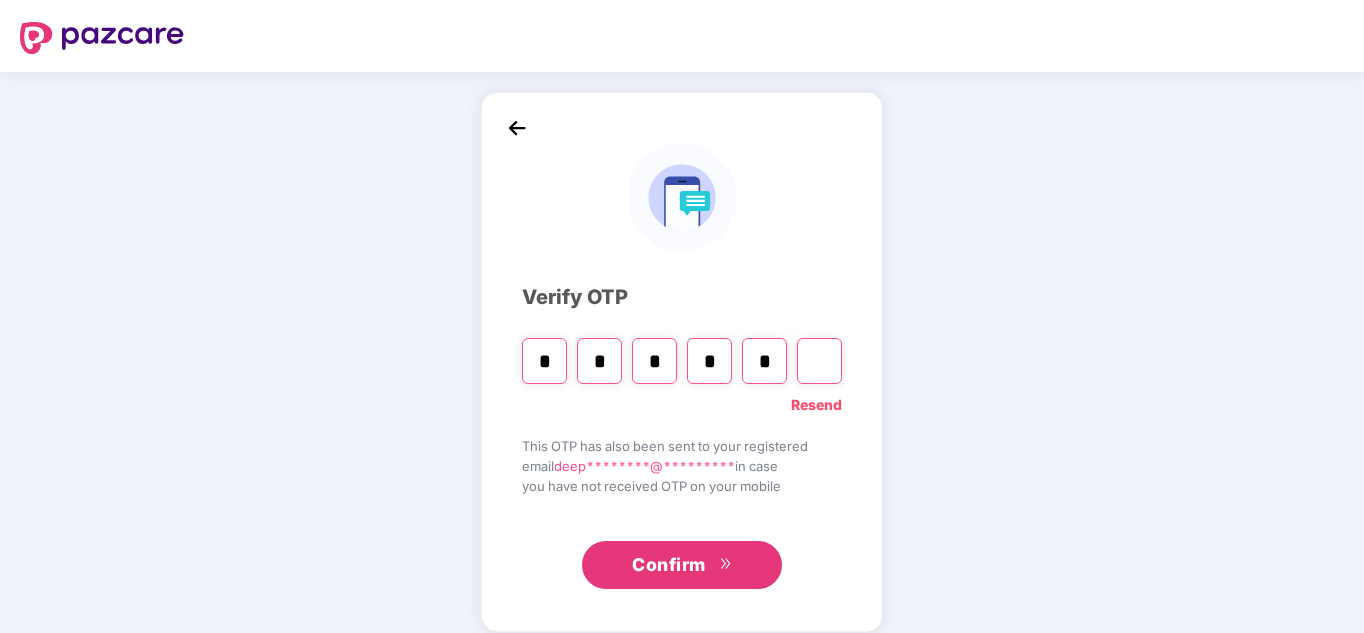 type on "*" 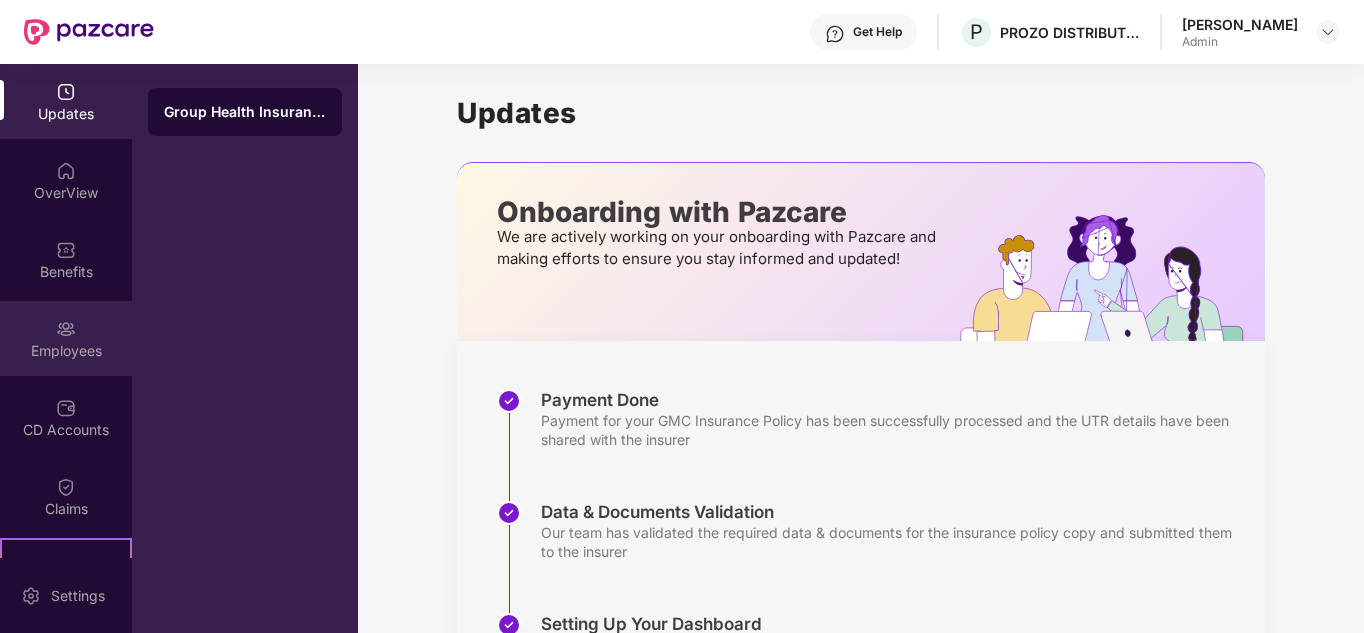 click on "Employees" at bounding box center (66, 351) 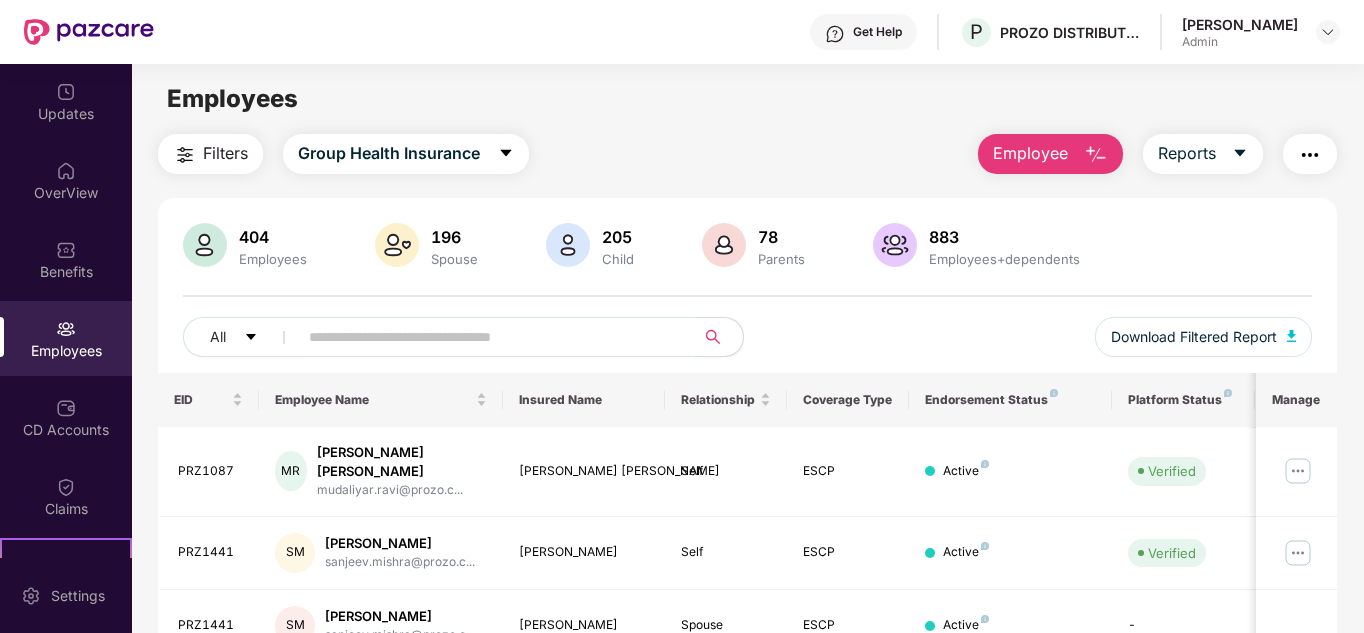click at bounding box center [488, 337] 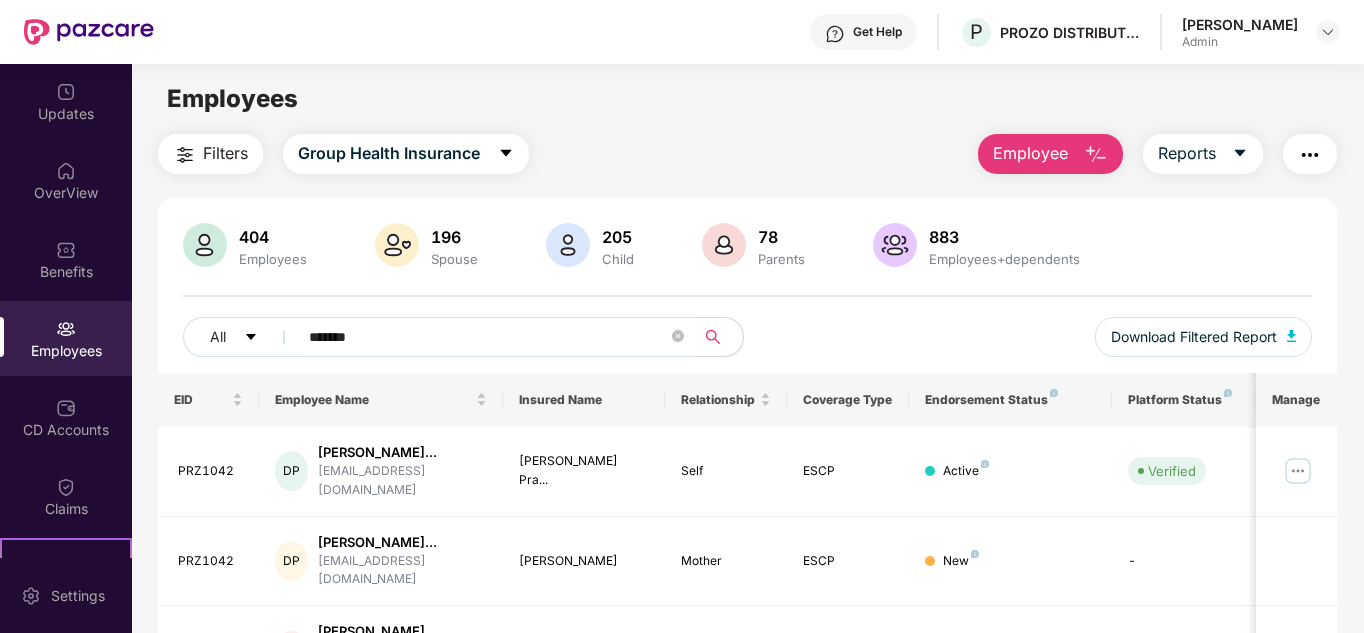 scroll, scrollTop: 135, scrollLeft: 0, axis: vertical 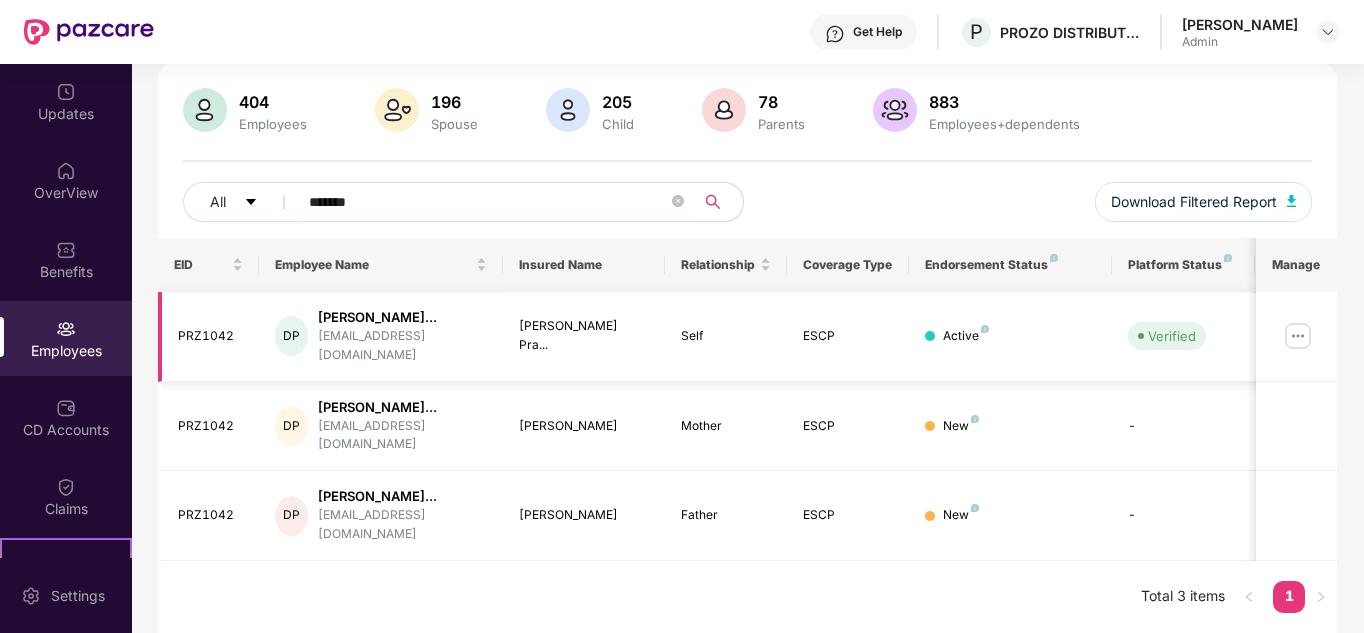 type on "*******" 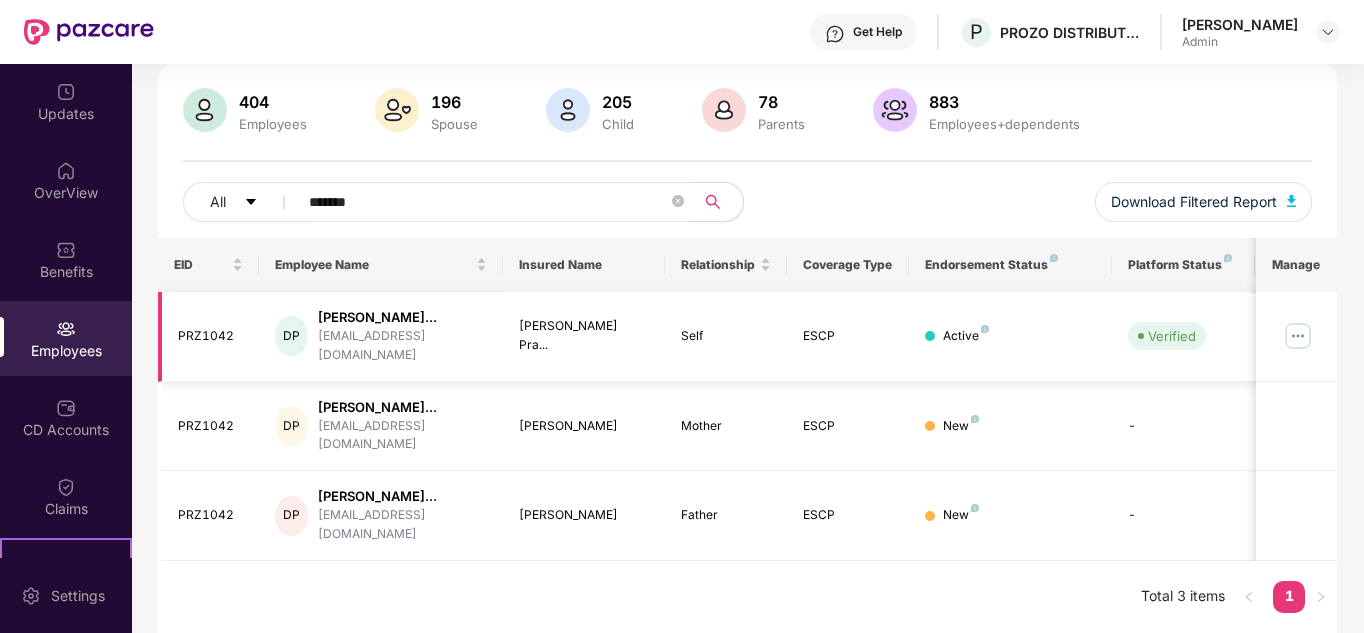 click at bounding box center [1298, 336] 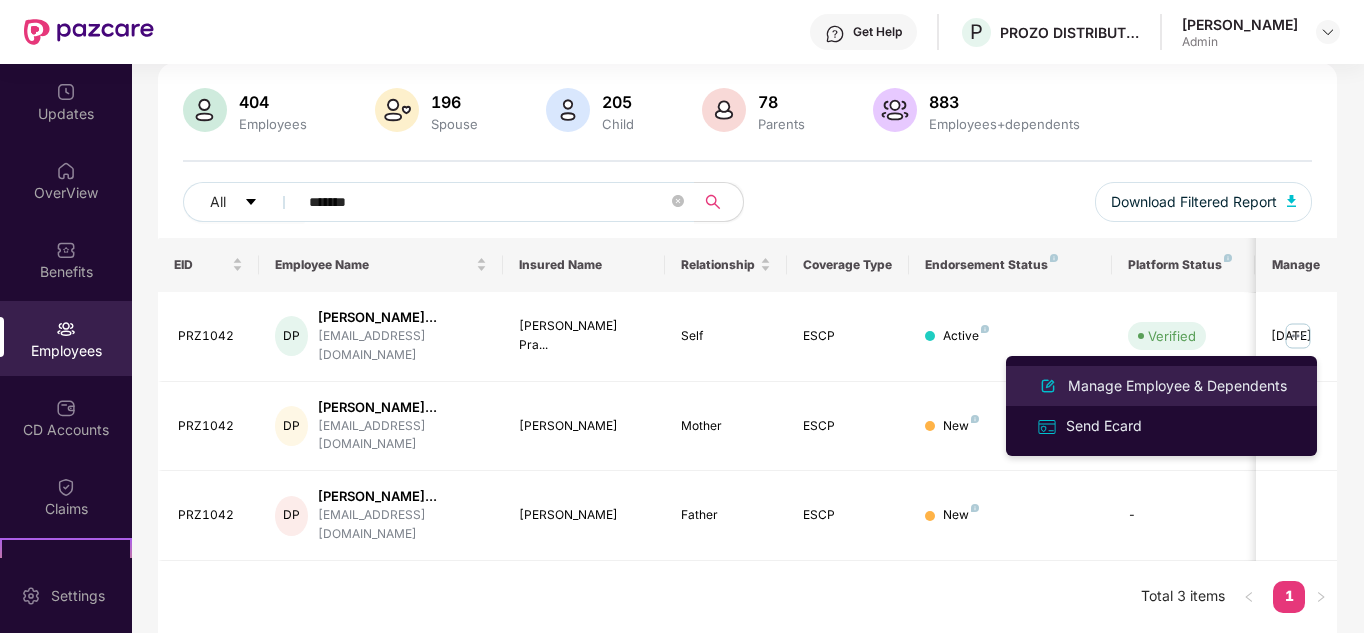 click on "Manage Employee & Dependents" at bounding box center (1161, 386) 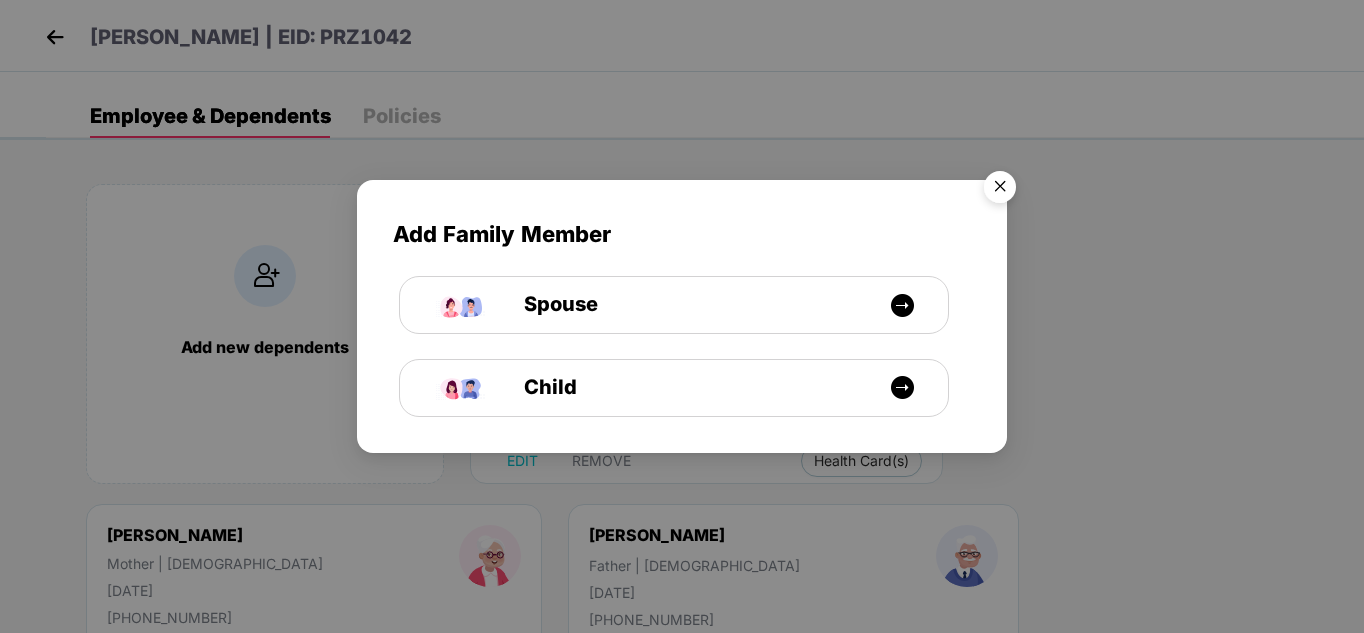 click at bounding box center [1000, 190] 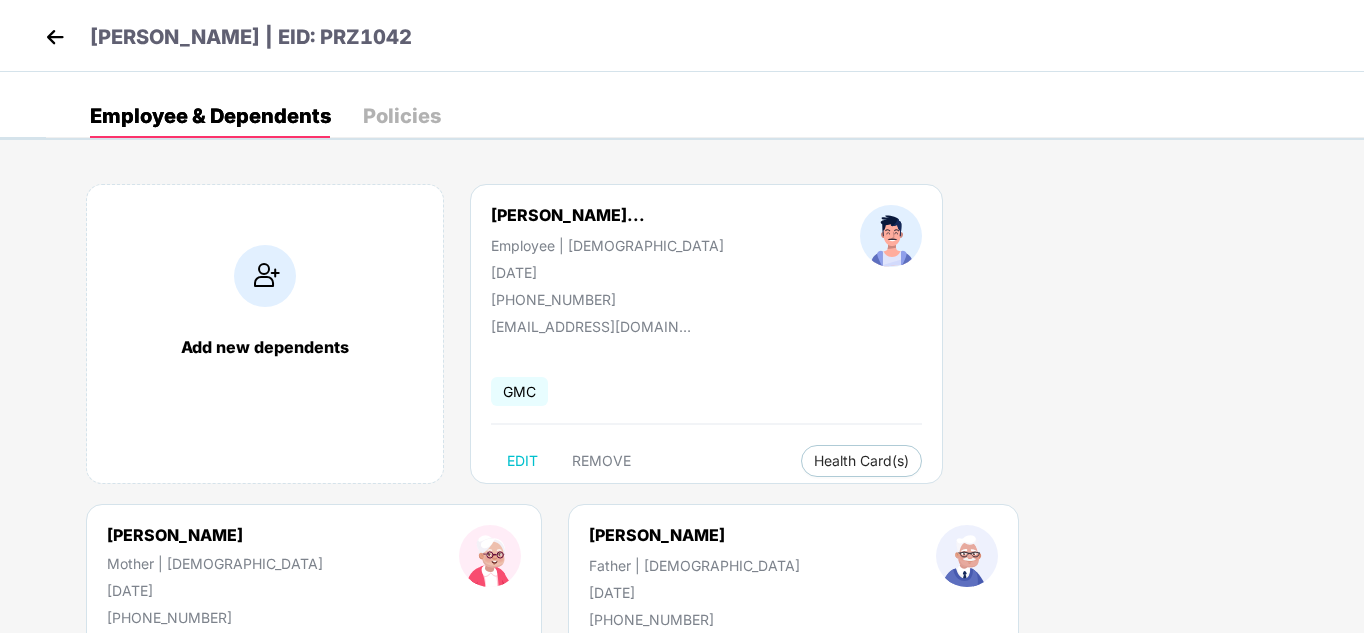 click on "REMOVE" at bounding box center (475, 779) 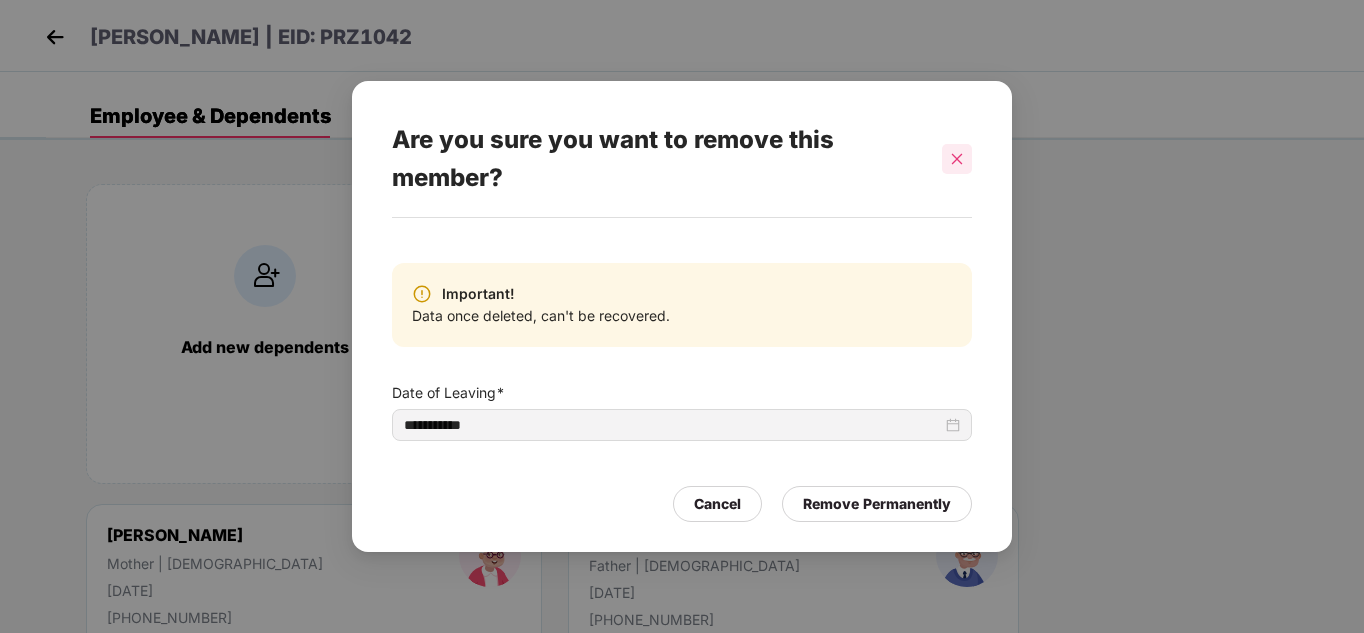 click 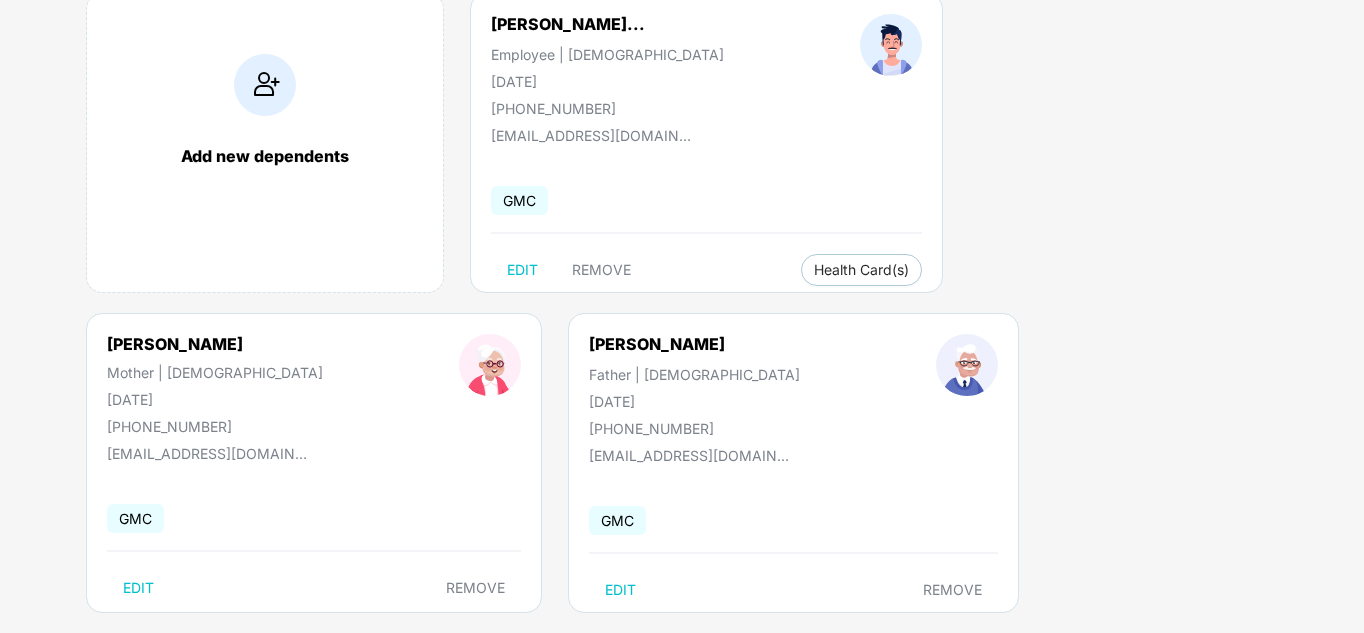 scroll, scrollTop: 208, scrollLeft: 0, axis: vertical 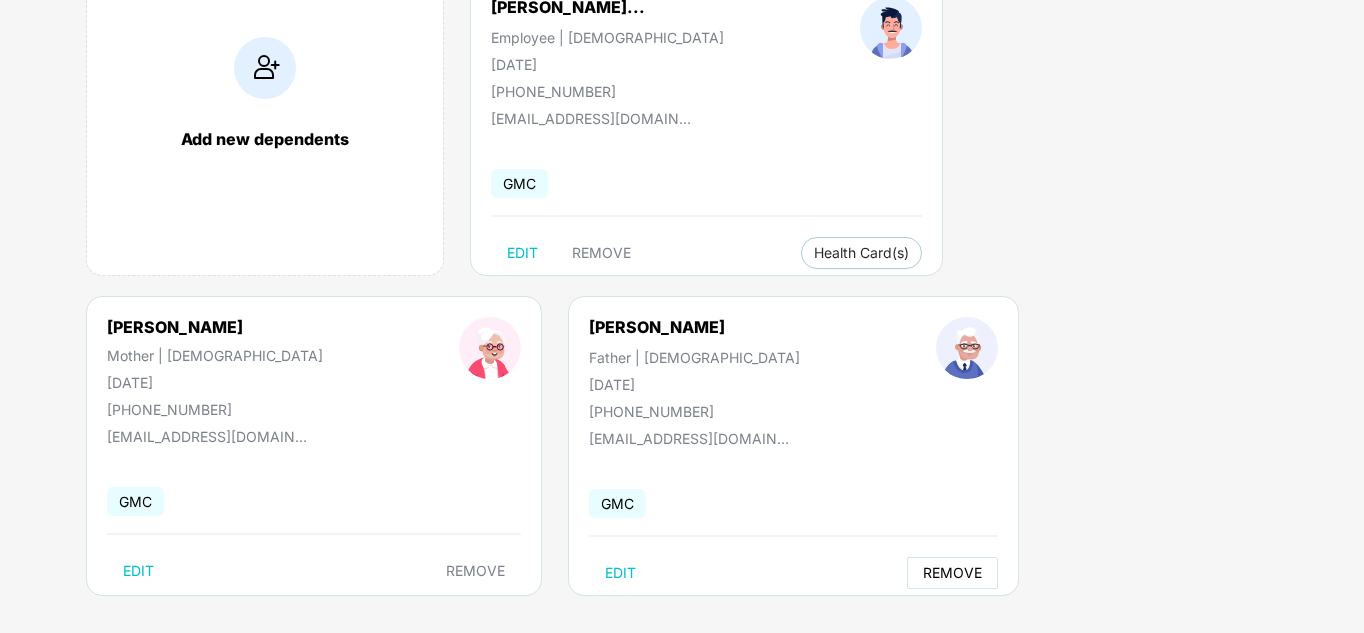 click on "REMOVE" at bounding box center (952, 573) 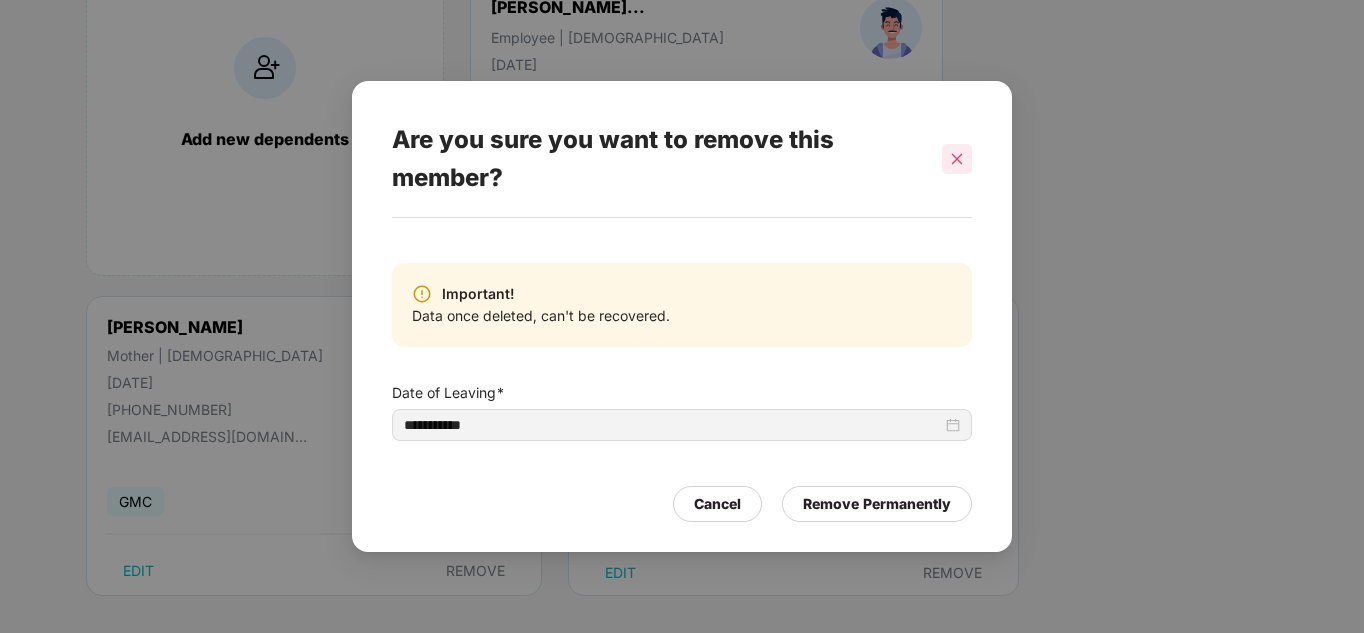 click at bounding box center (957, 159) 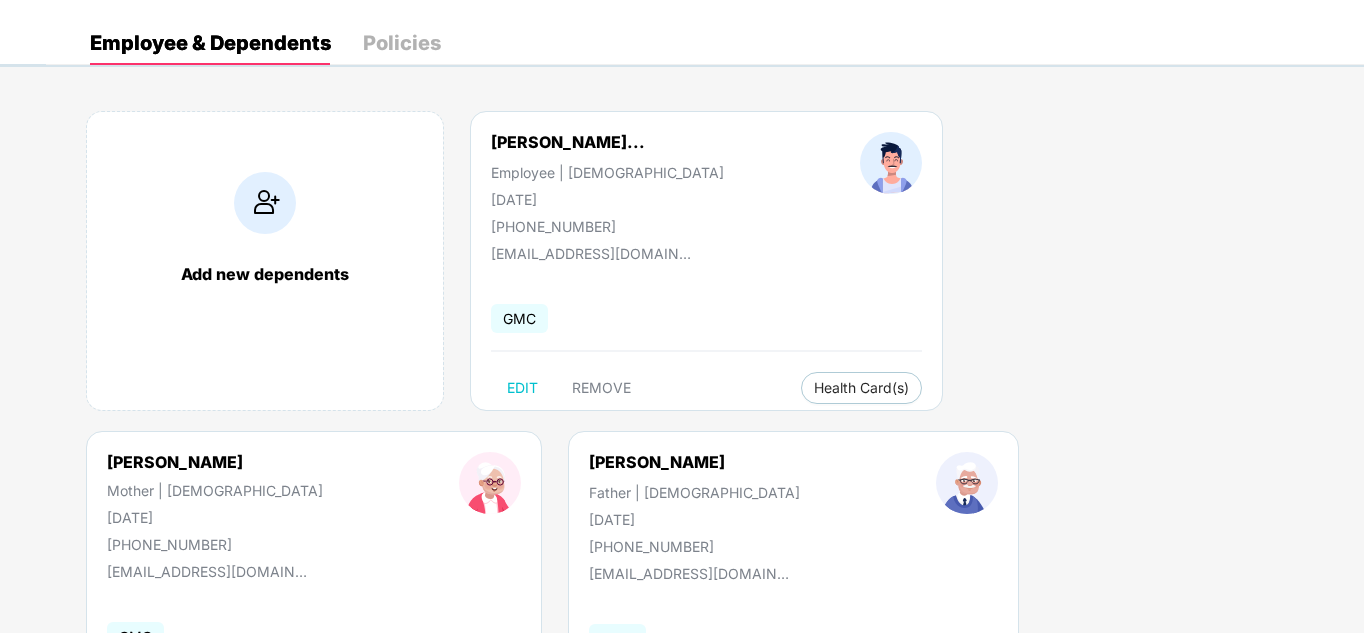 scroll, scrollTop: 26, scrollLeft: 0, axis: vertical 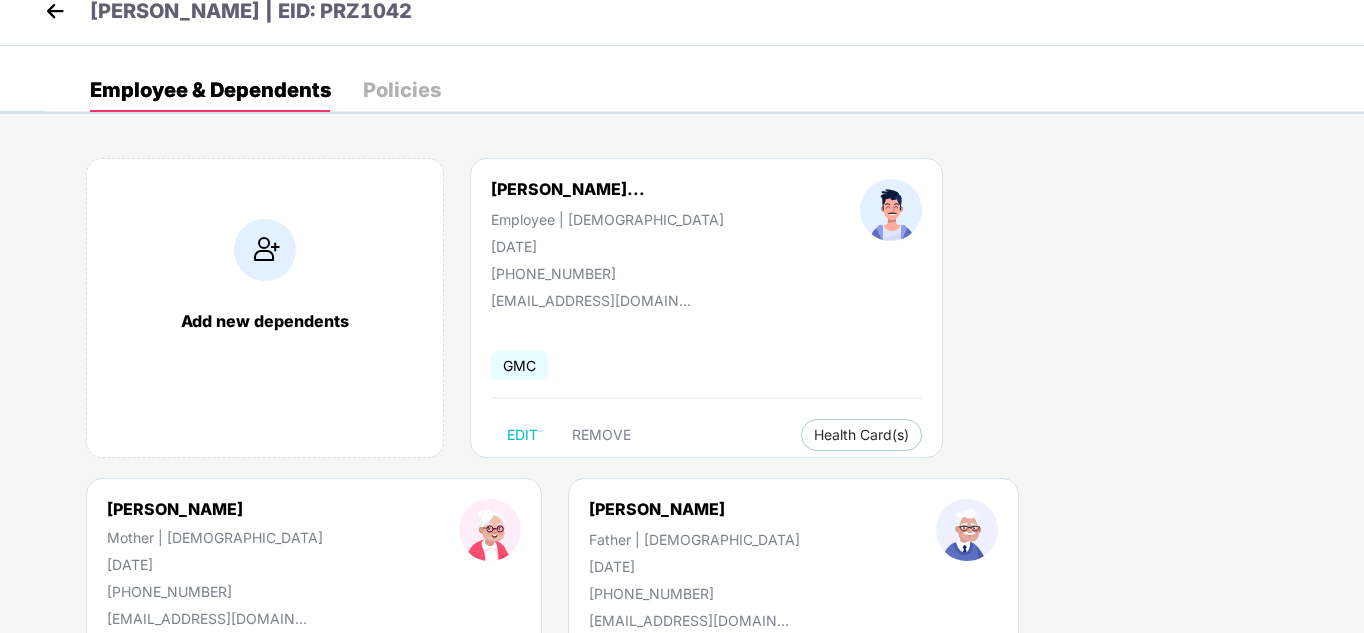 click at bounding box center (55, 11) 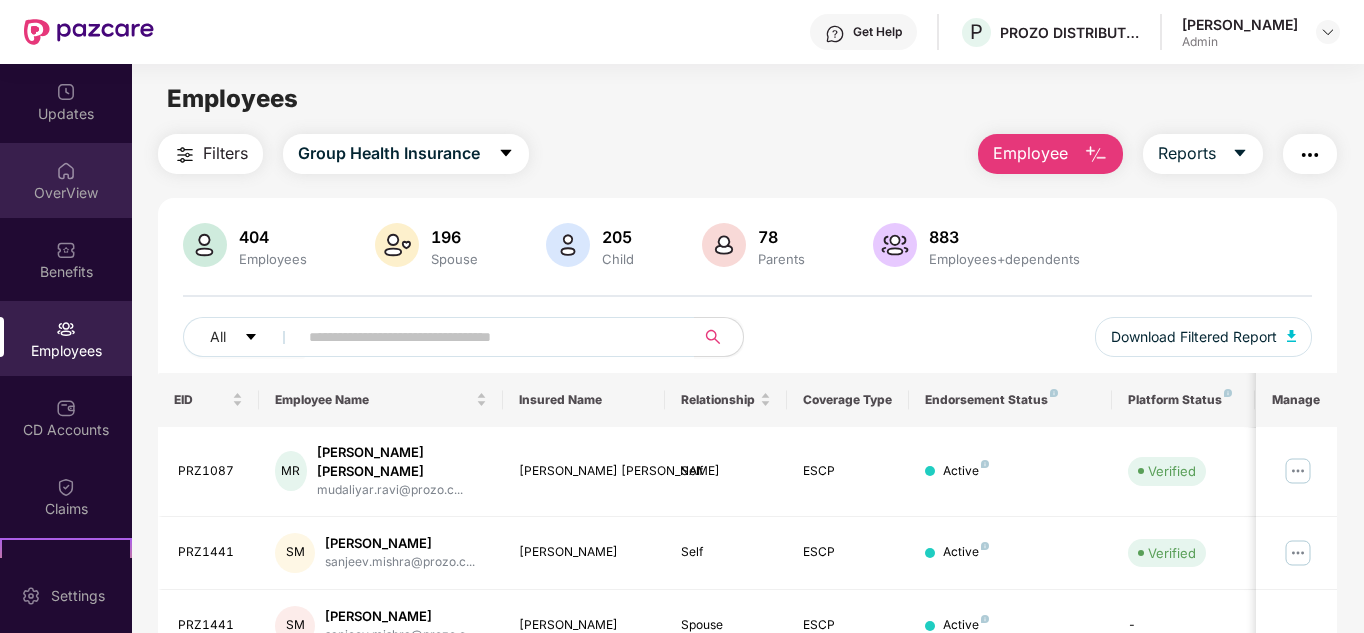 click on "OverView" at bounding box center (66, 180) 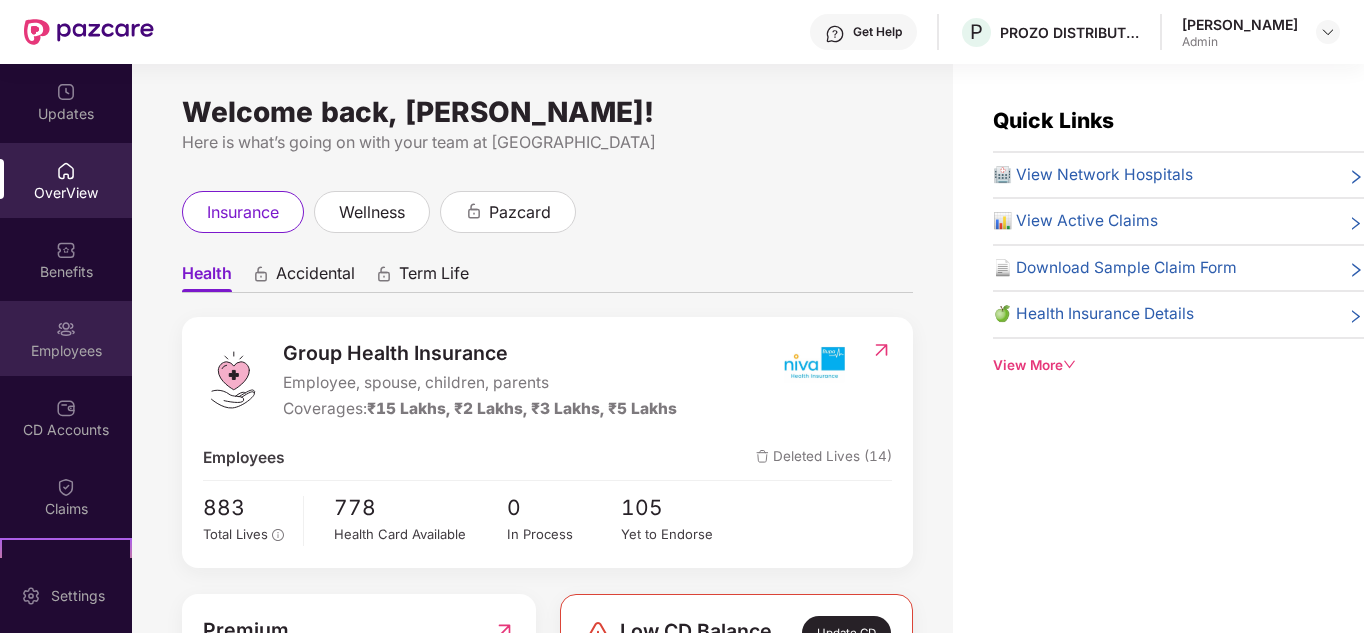 click on "Employees" at bounding box center [66, 351] 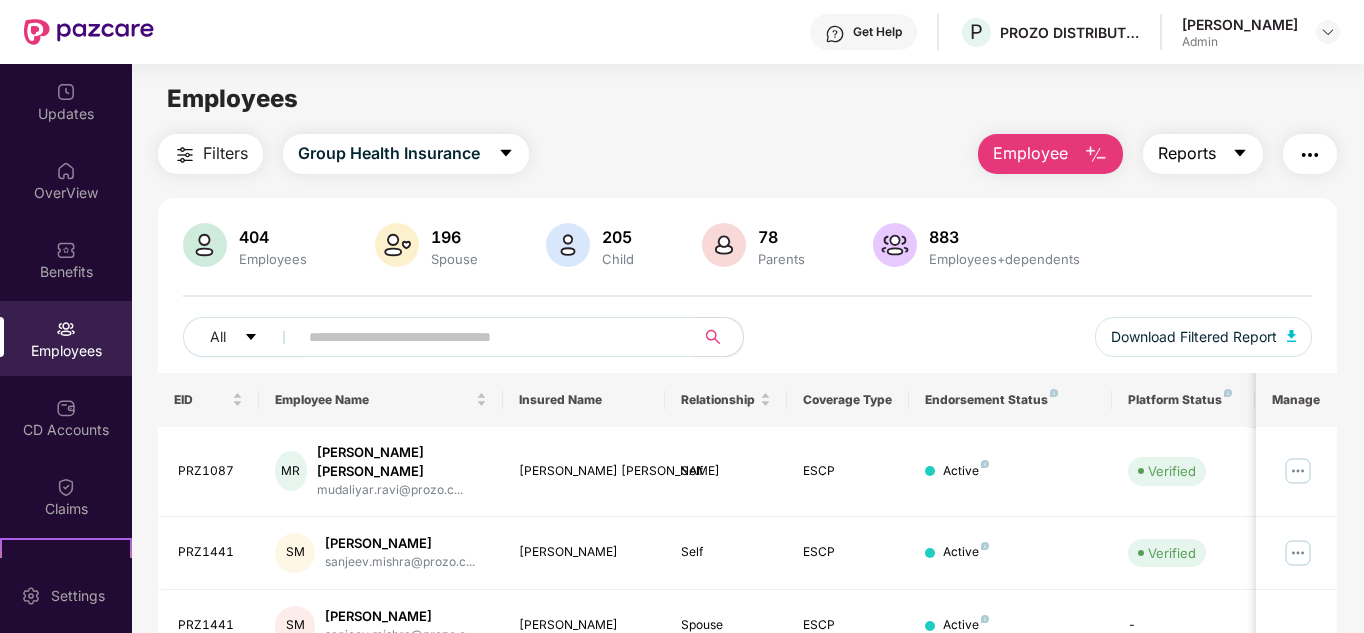 click on "Reports" at bounding box center (1203, 154) 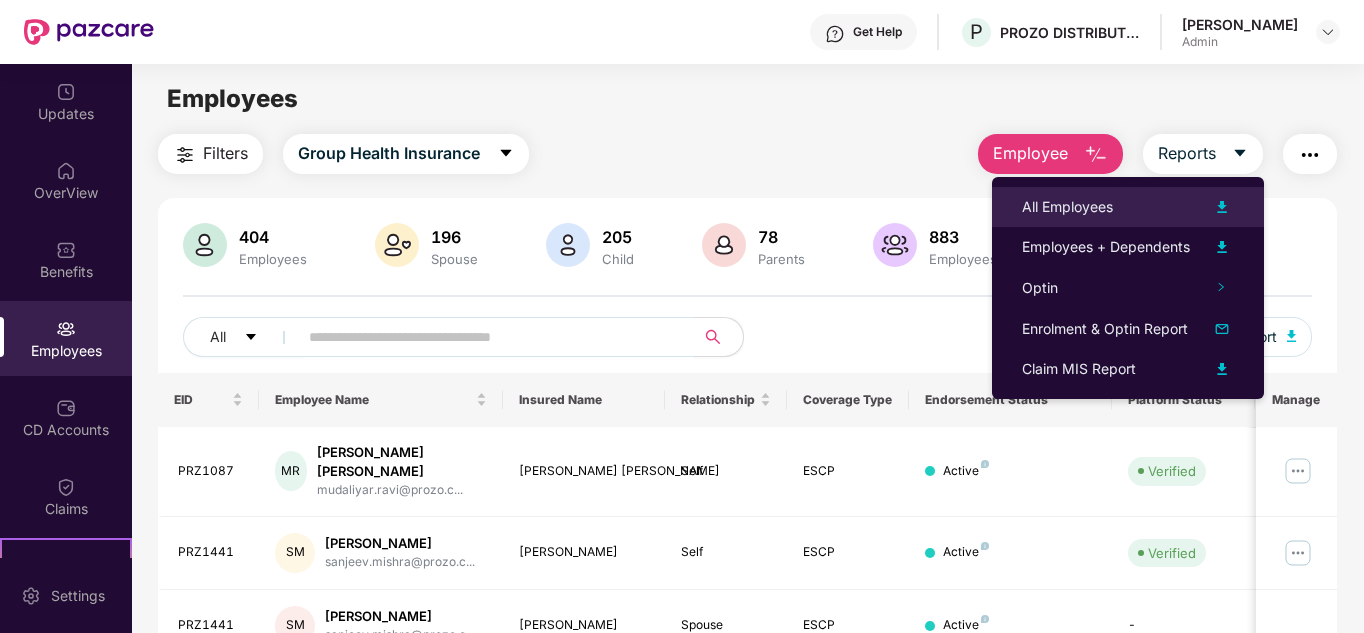 click on "All Employees" at bounding box center (1128, 207) 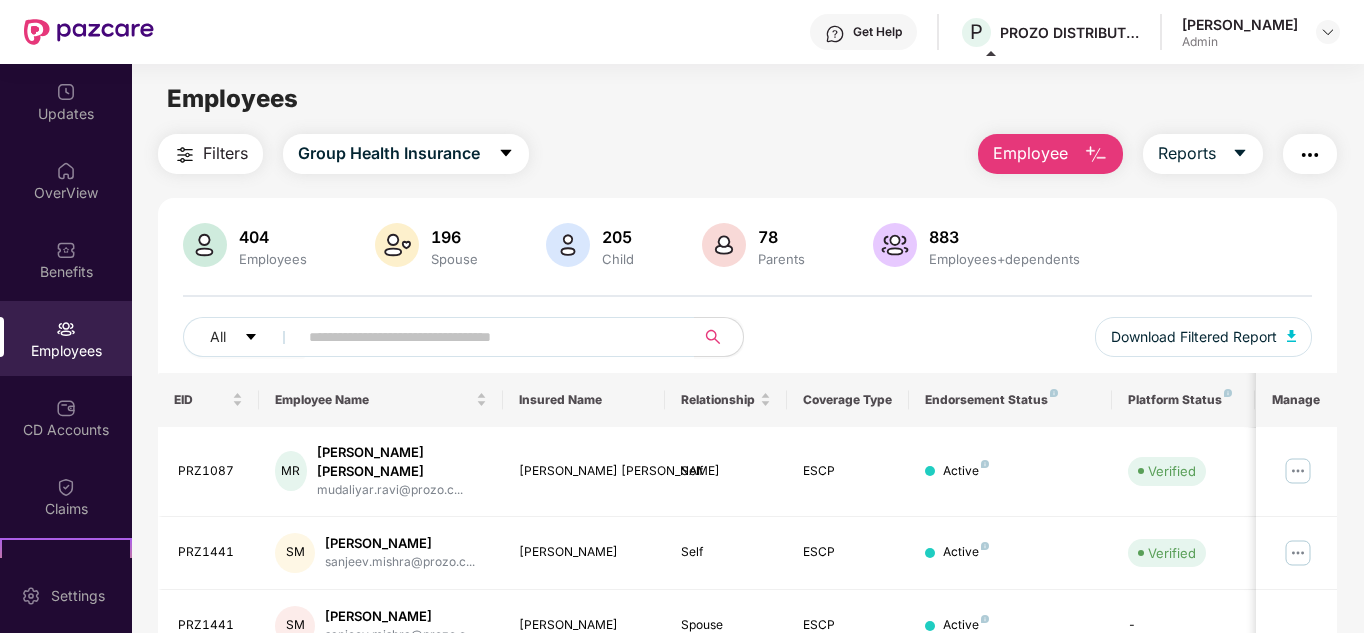 click on "Employee" at bounding box center (1050, 154) 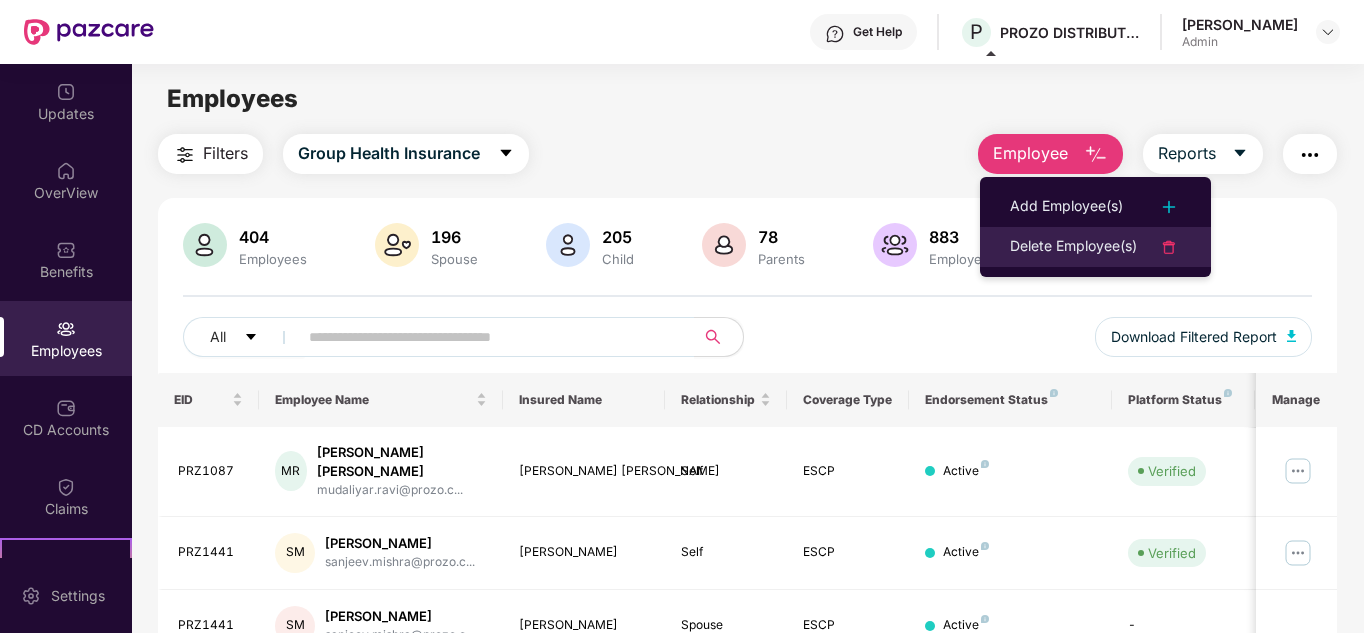 click on "Delete Employee(s)" at bounding box center [1073, 247] 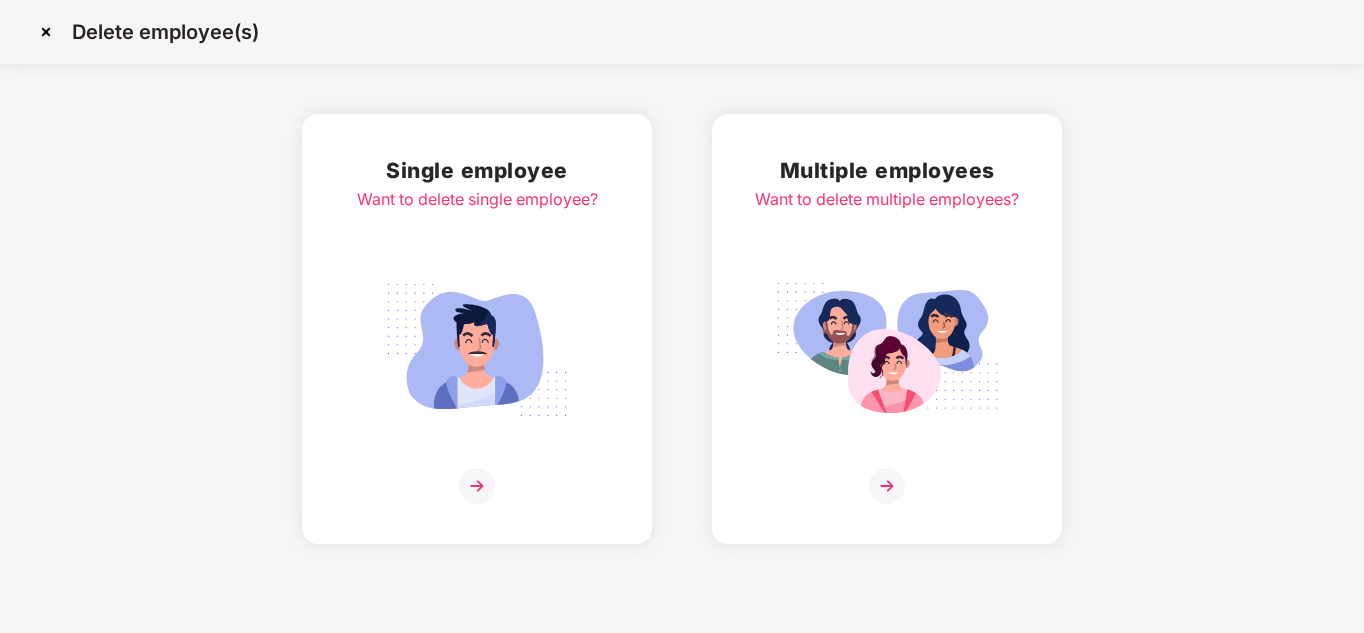 click on "Multiple employees Want to delete multiple employees?" at bounding box center [887, 329] 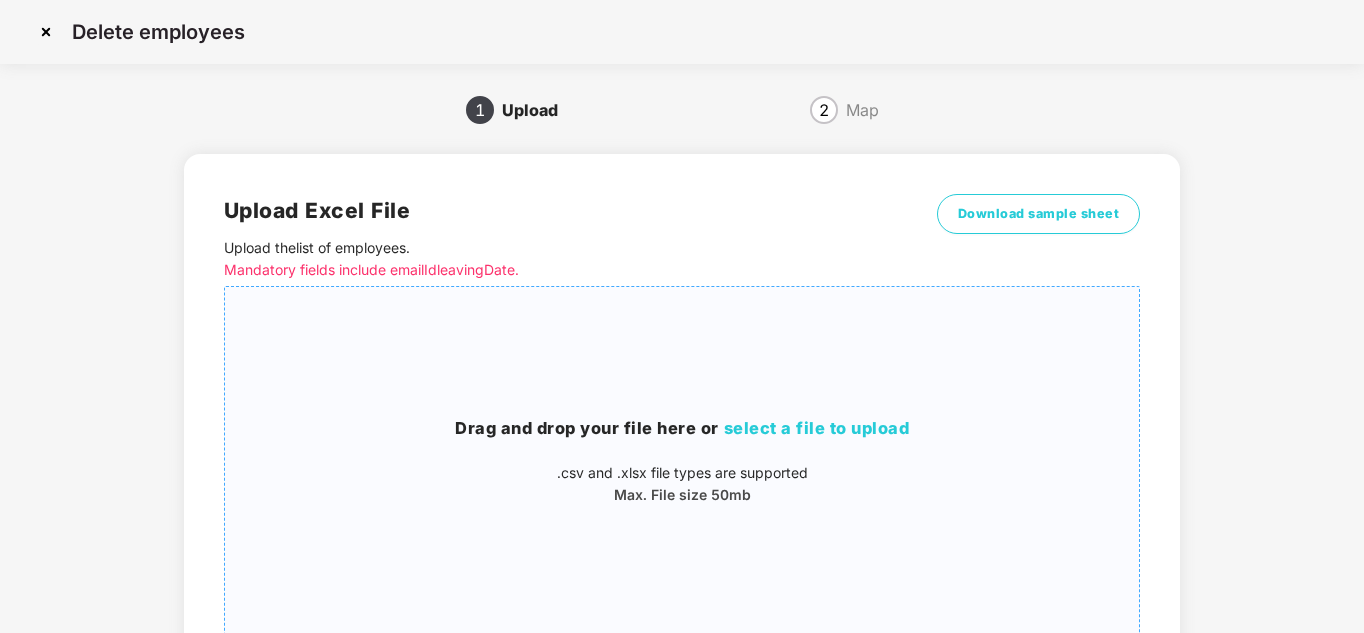 click on "select a file to upload" at bounding box center [817, 428] 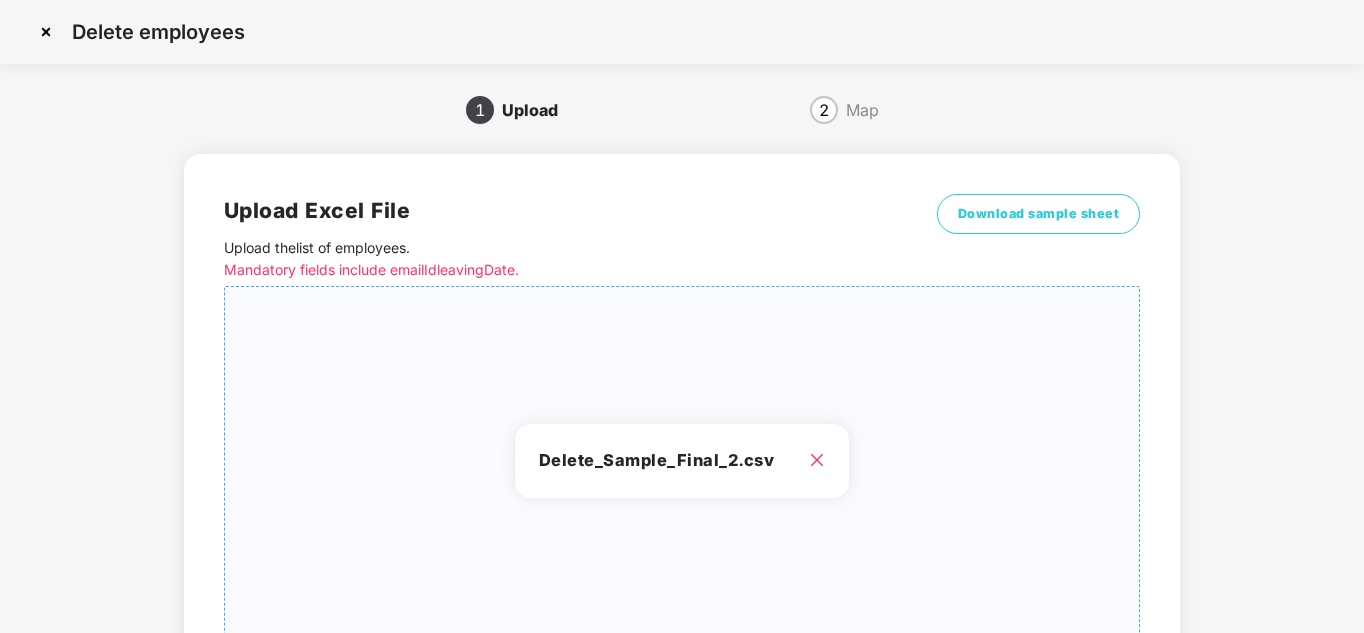 scroll, scrollTop: 168, scrollLeft: 0, axis: vertical 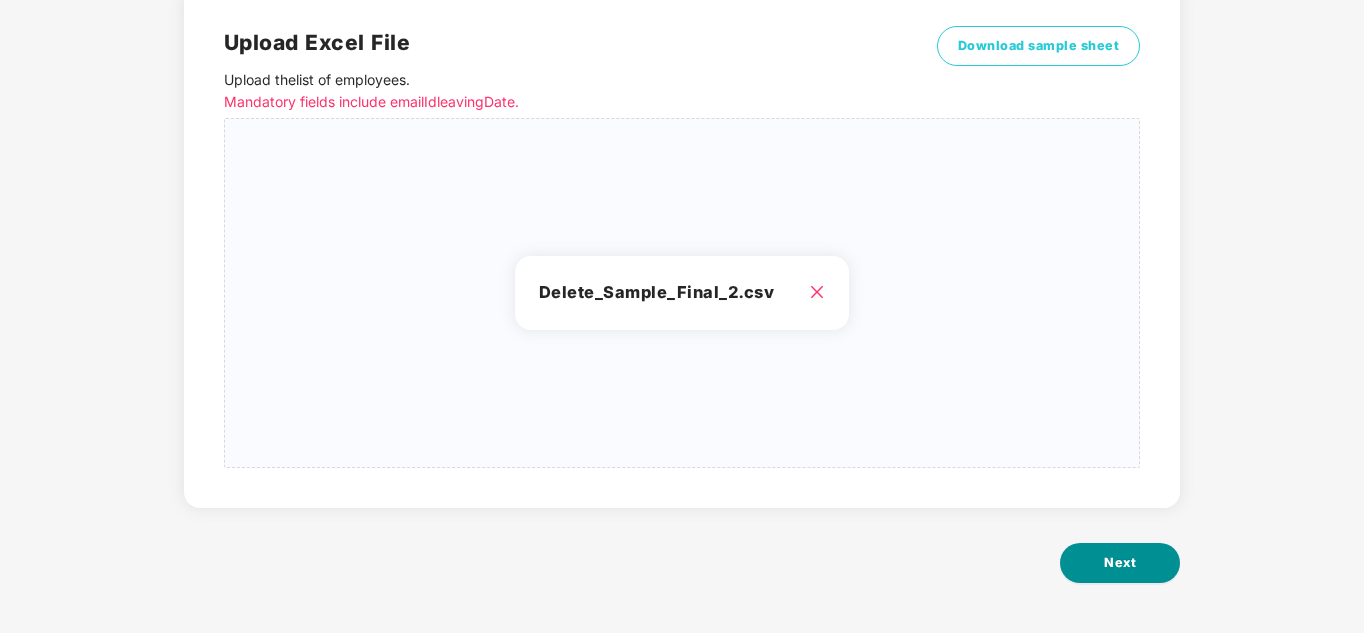 click on "Next" at bounding box center (1120, 563) 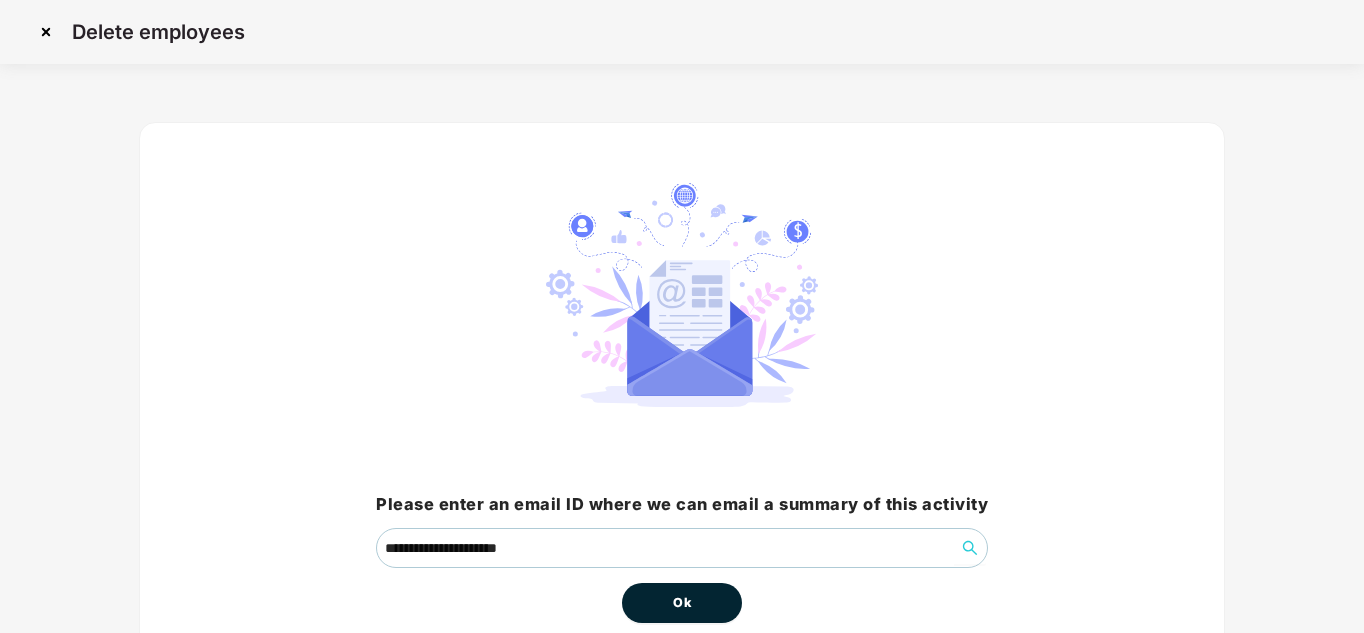 scroll, scrollTop: 106, scrollLeft: 0, axis: vertical 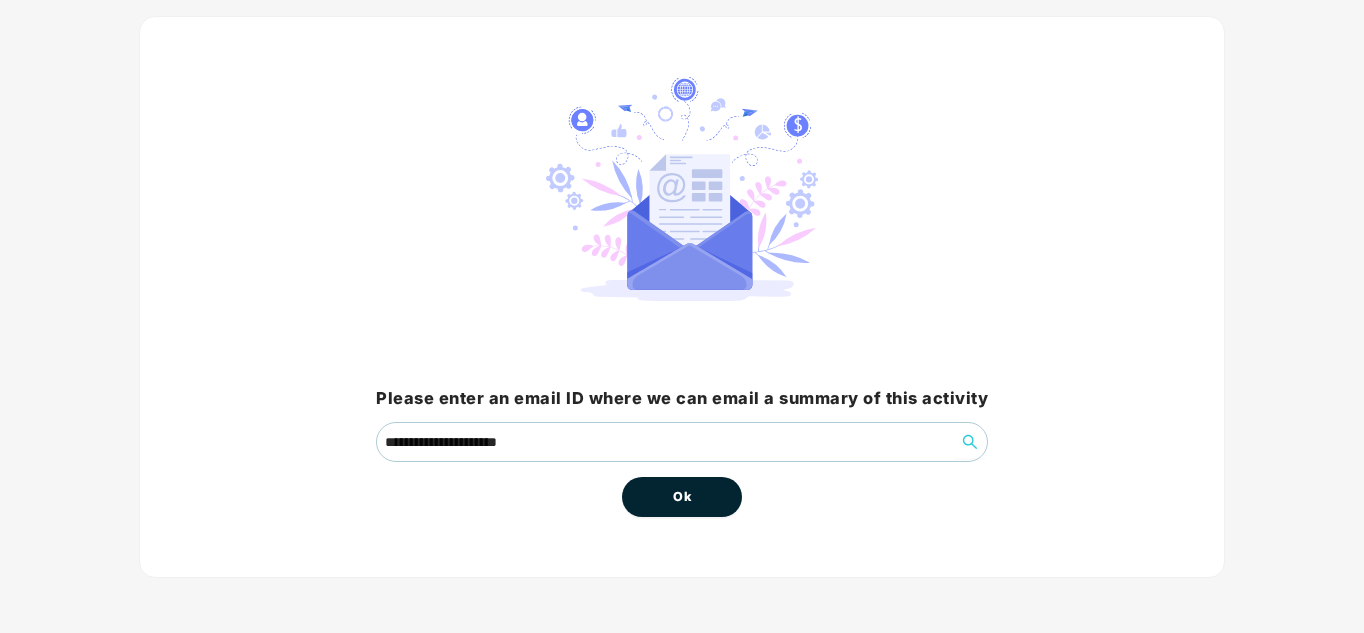 click on "Ok" at bounding box center [682, 497] 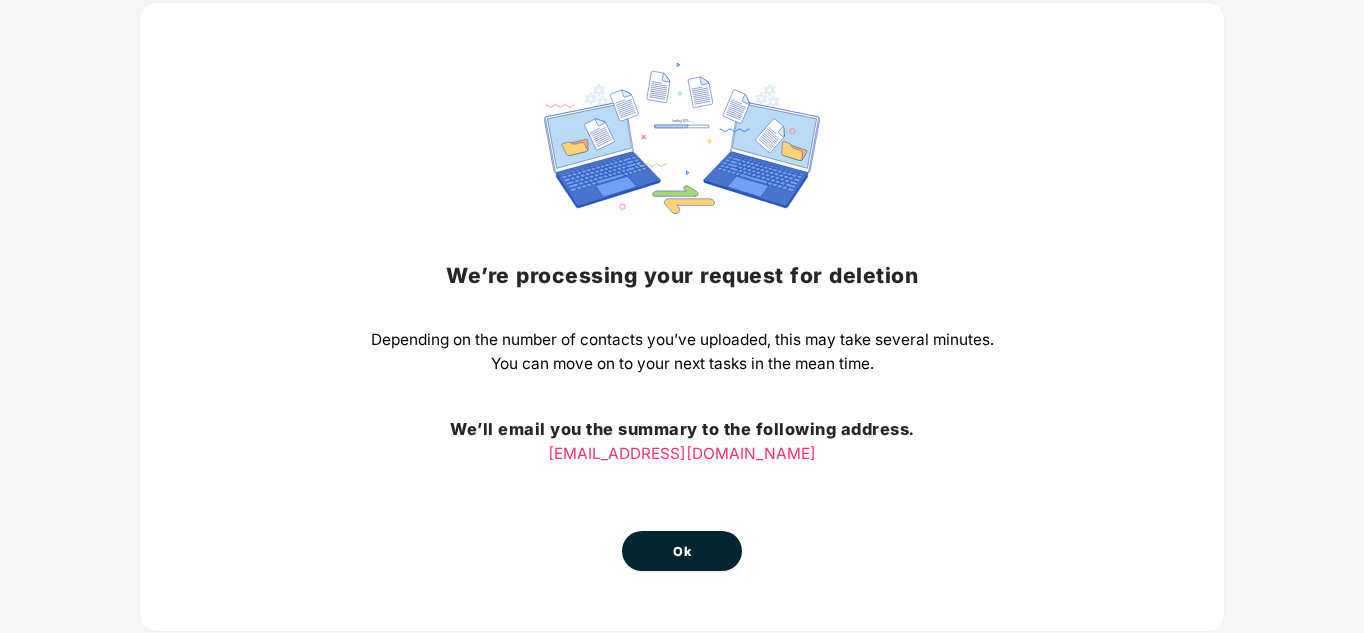 scroll, scrollTop: 174, scrollLeft: 0, axis: vertical 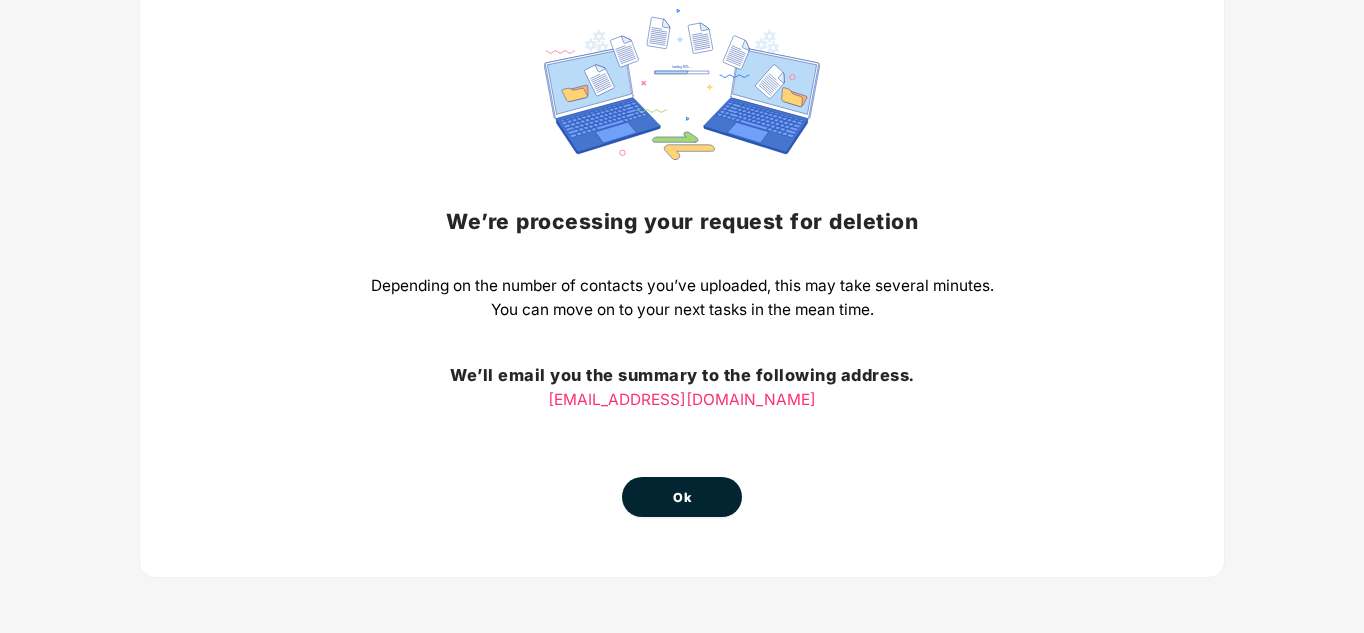 click on "Ok" at bounding box center (682, 497) 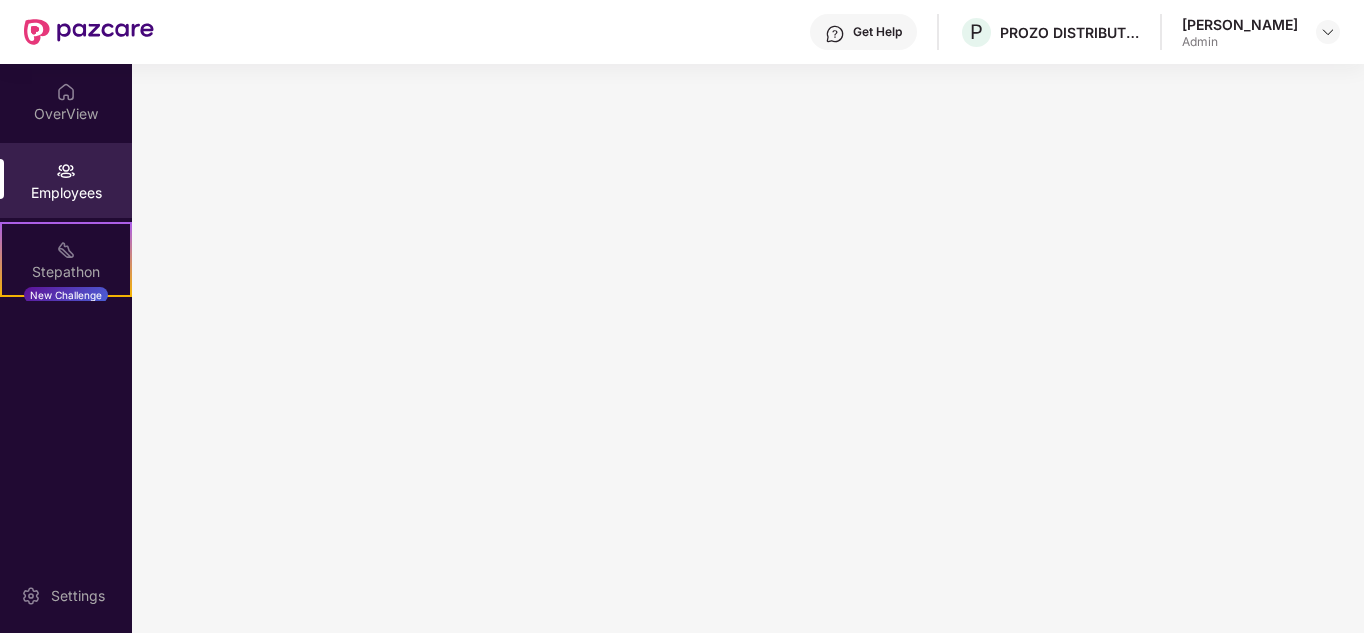 scroll, scrollTop: 0, scrollLeft: 0, axis: both 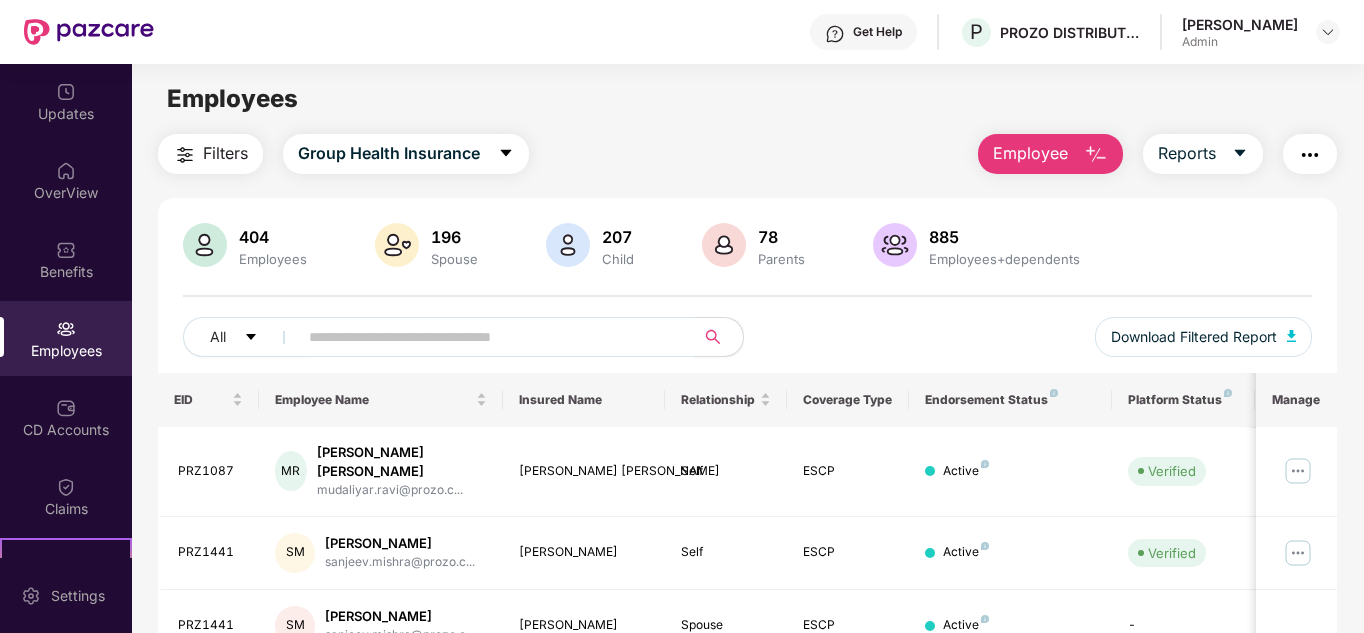 click at bounding box center (1096, 155) 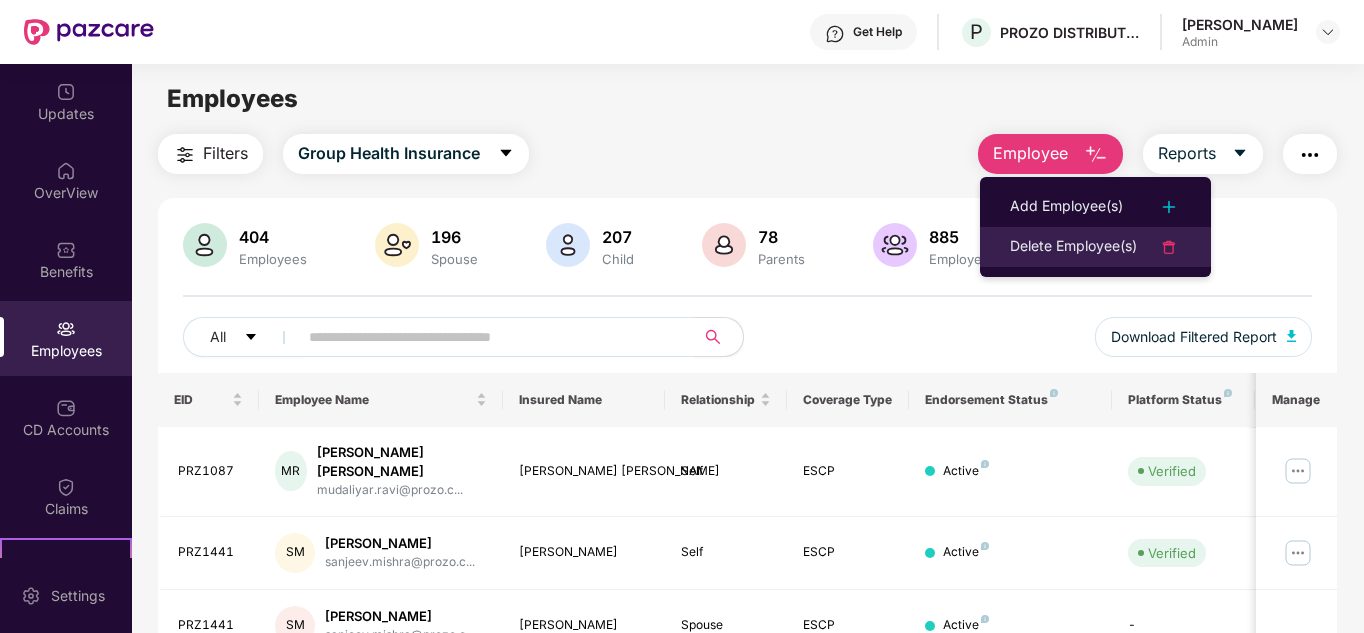 click on "Delete Employee(s)" at bounding box center (1073, 247) 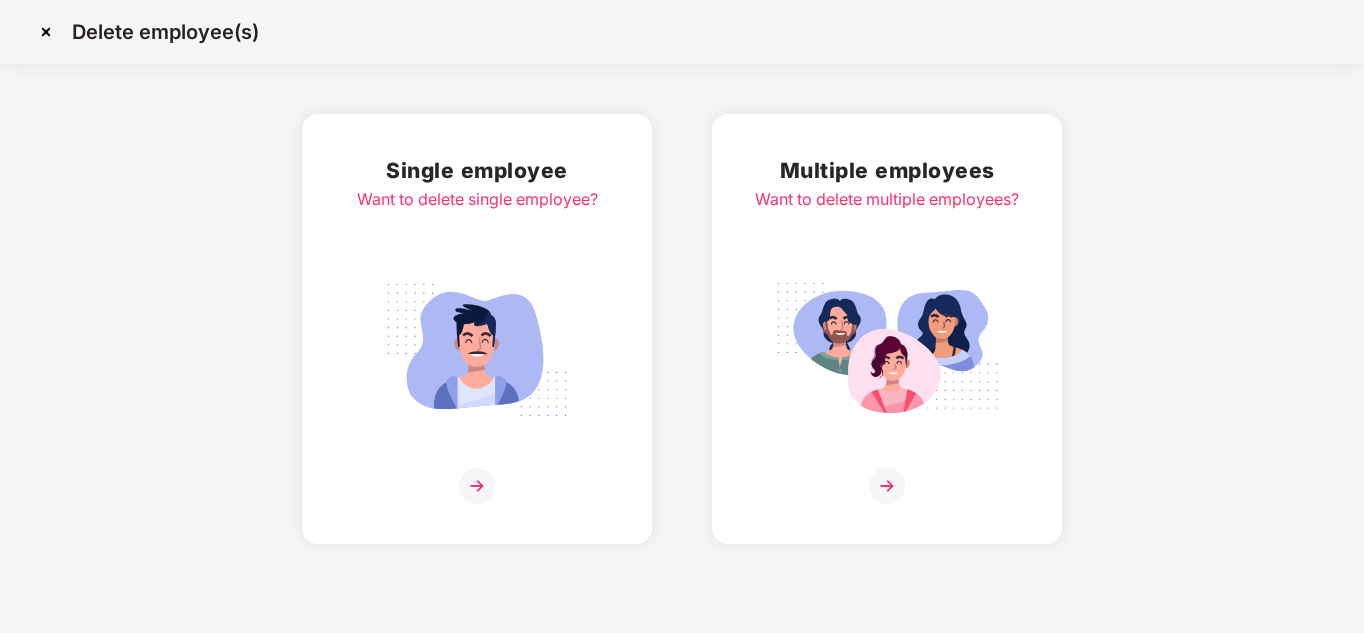 click at bounding box center [887, 350] 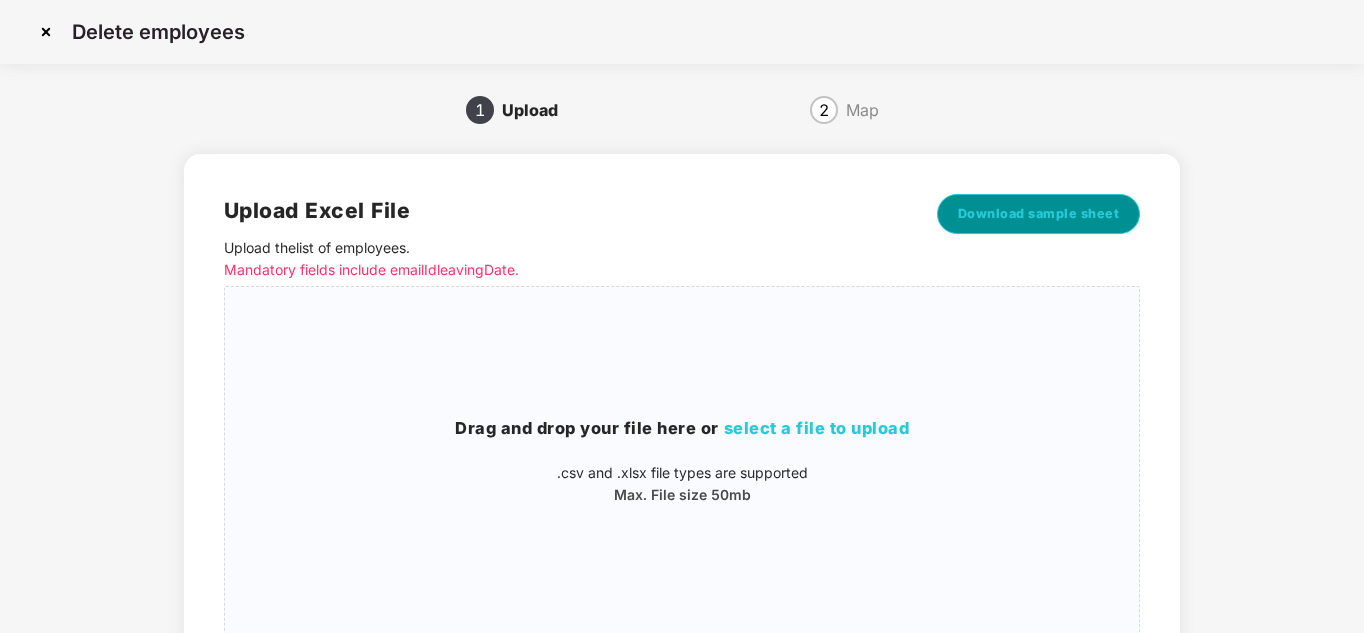 click on "Download sample sheet" at bounding box center (1039, 214) 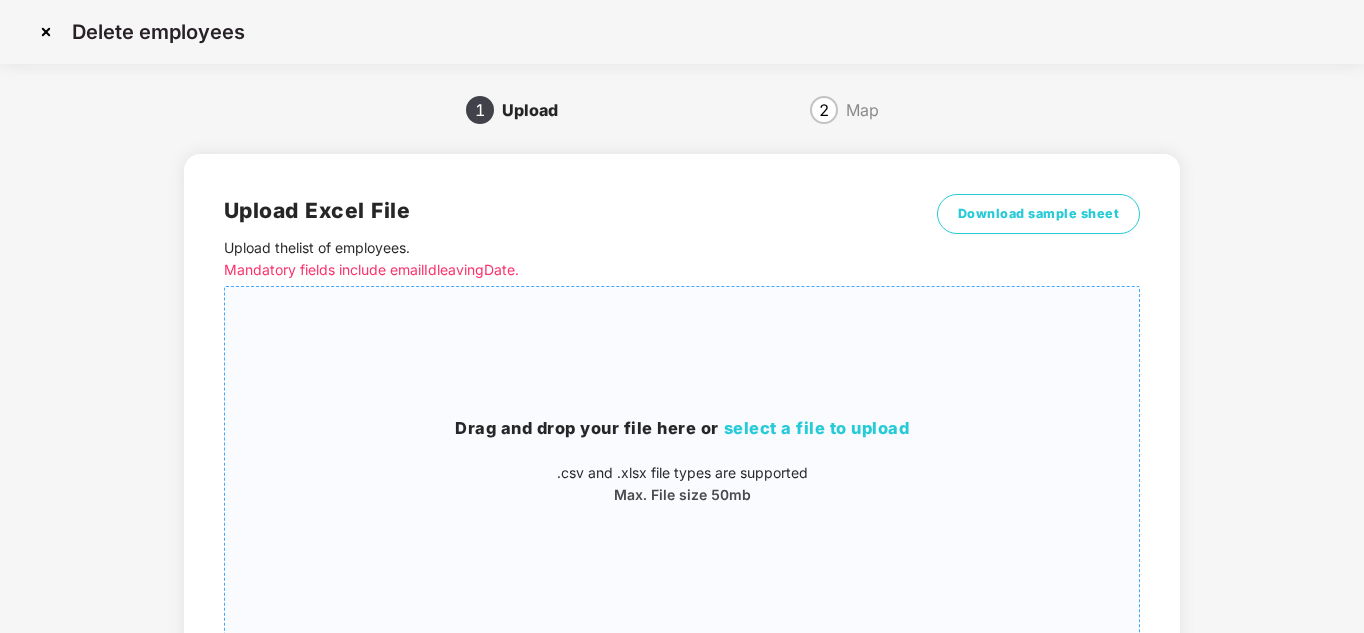click on "Drag and drop your file here or  select a file to upload .csv and .xlsx file types are supported Max. File size 50mb" at bounding box center [682, 461] 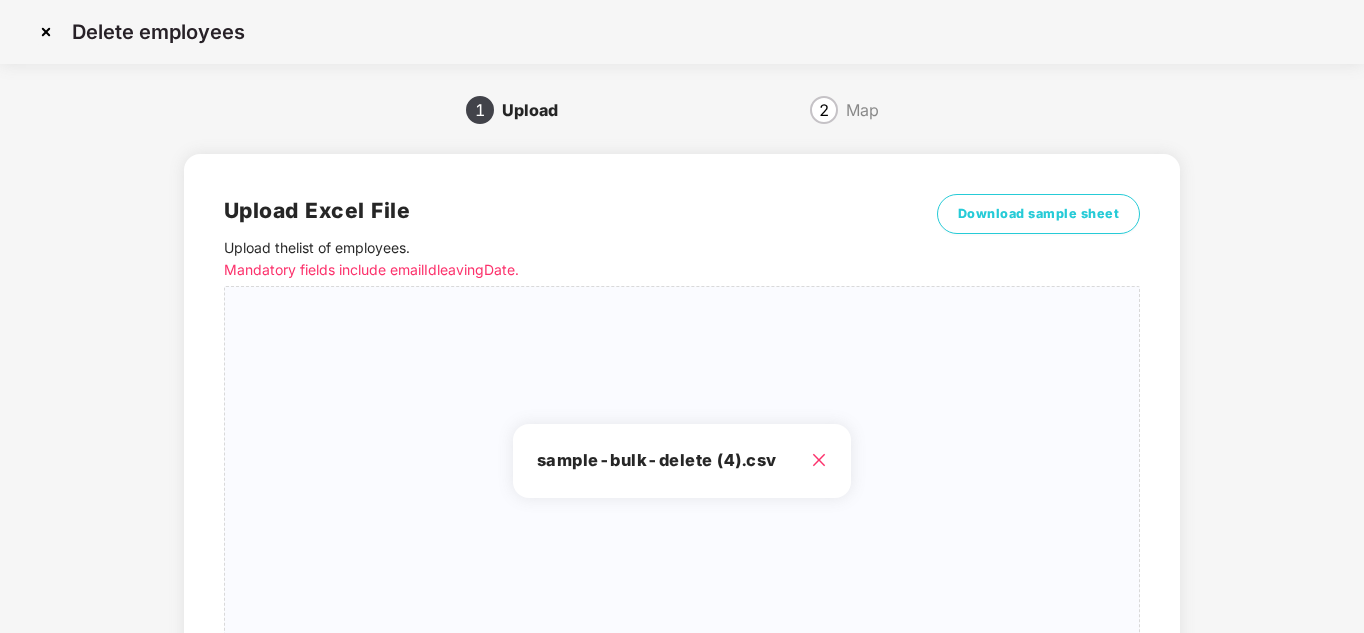 scroll, scrollTop: 168, scrollLeft: 0, axis: vertical 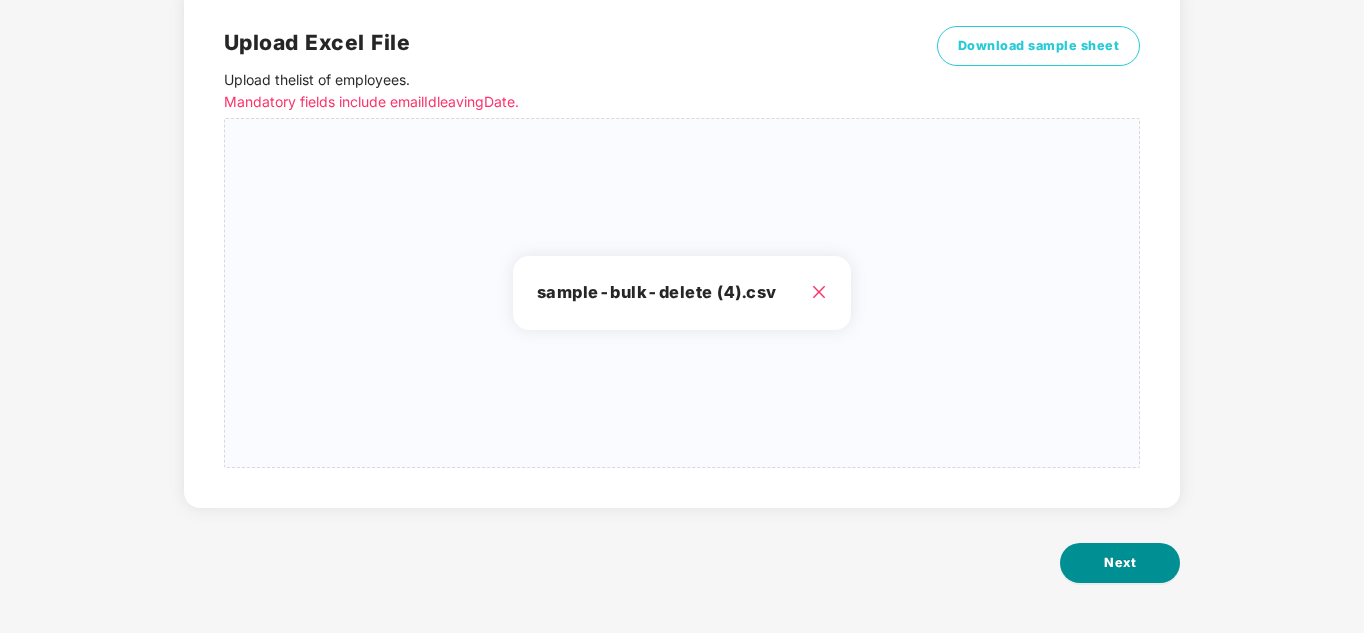 click on "Next" at bounding box center (1120, 563) 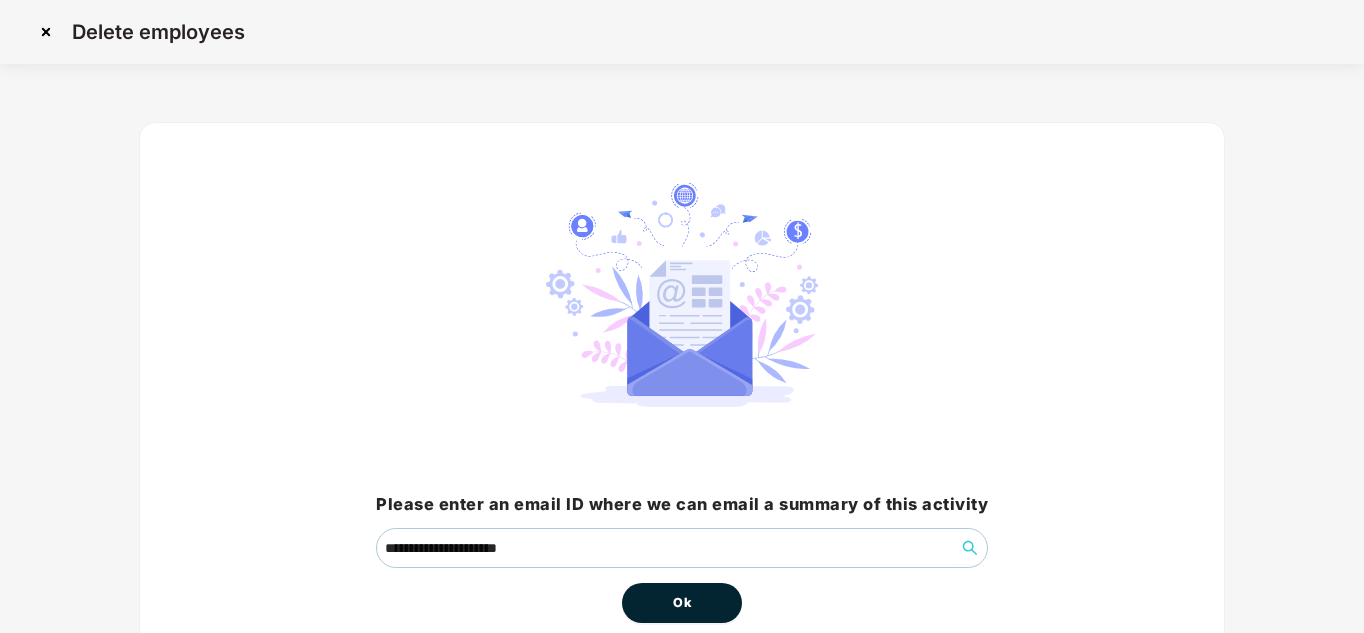 click on "Ok" at bounding box center (682, 603) 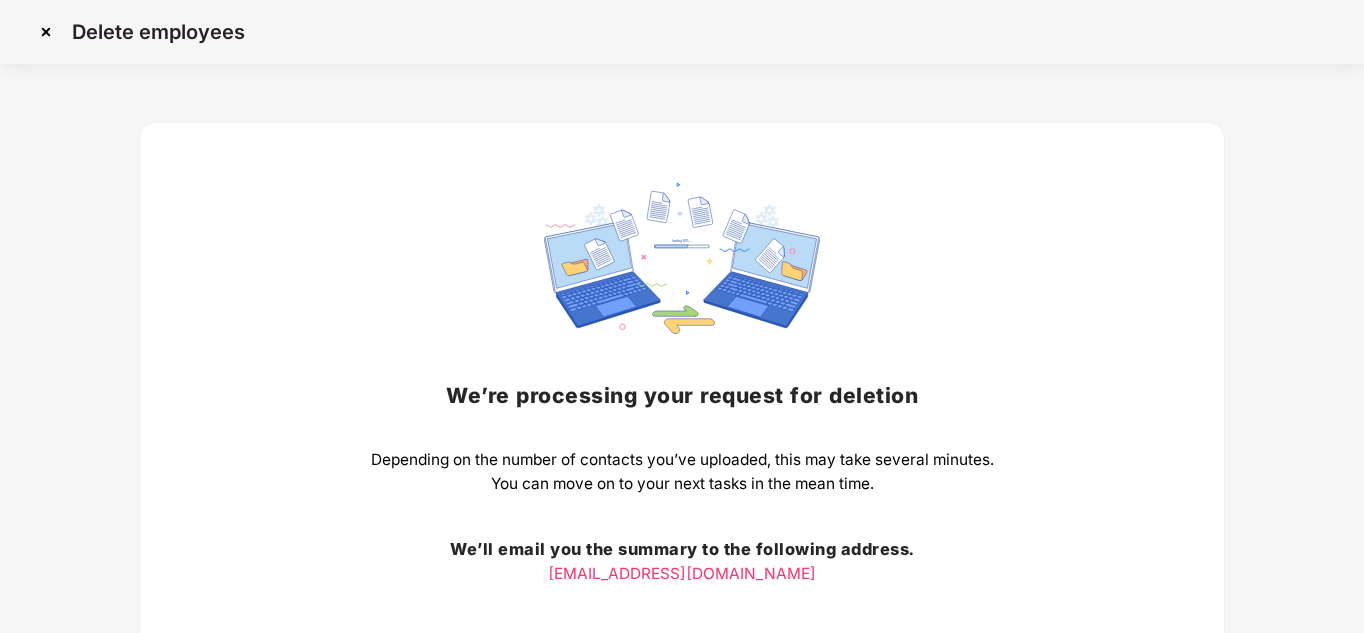 scroll, scrollTop: 174, scrollLeft: 0, axis: vertical 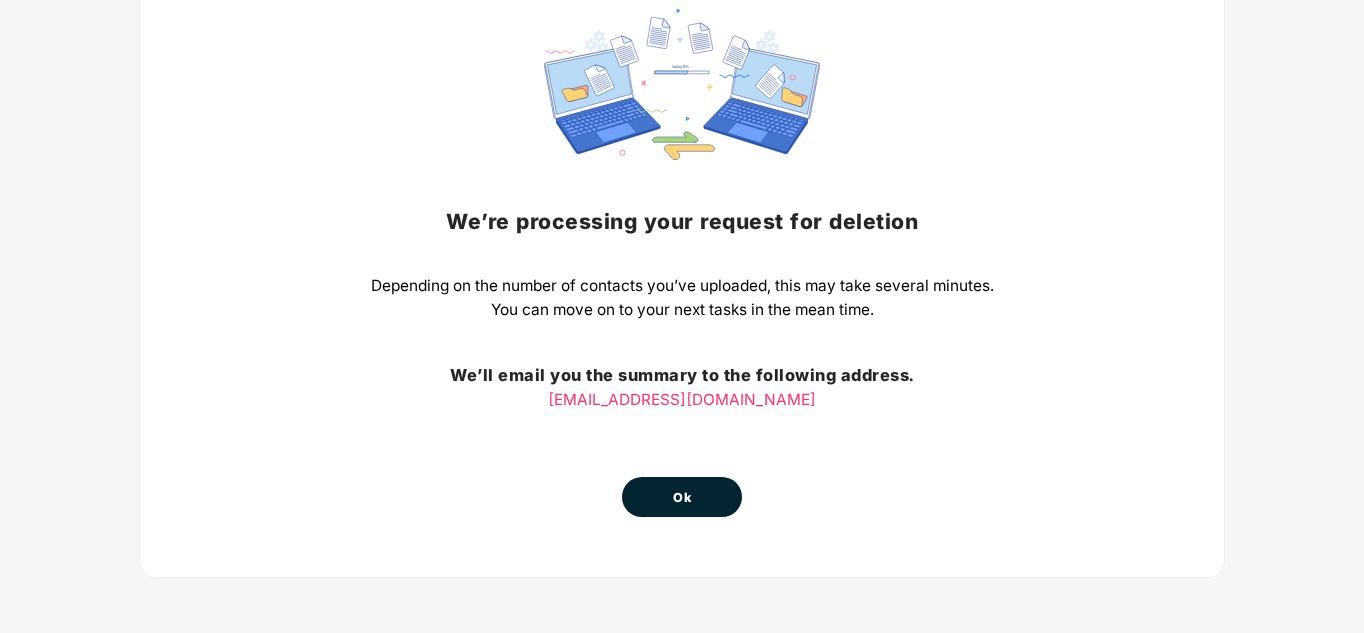 click on "Ok" at bounding box center [682, 497] 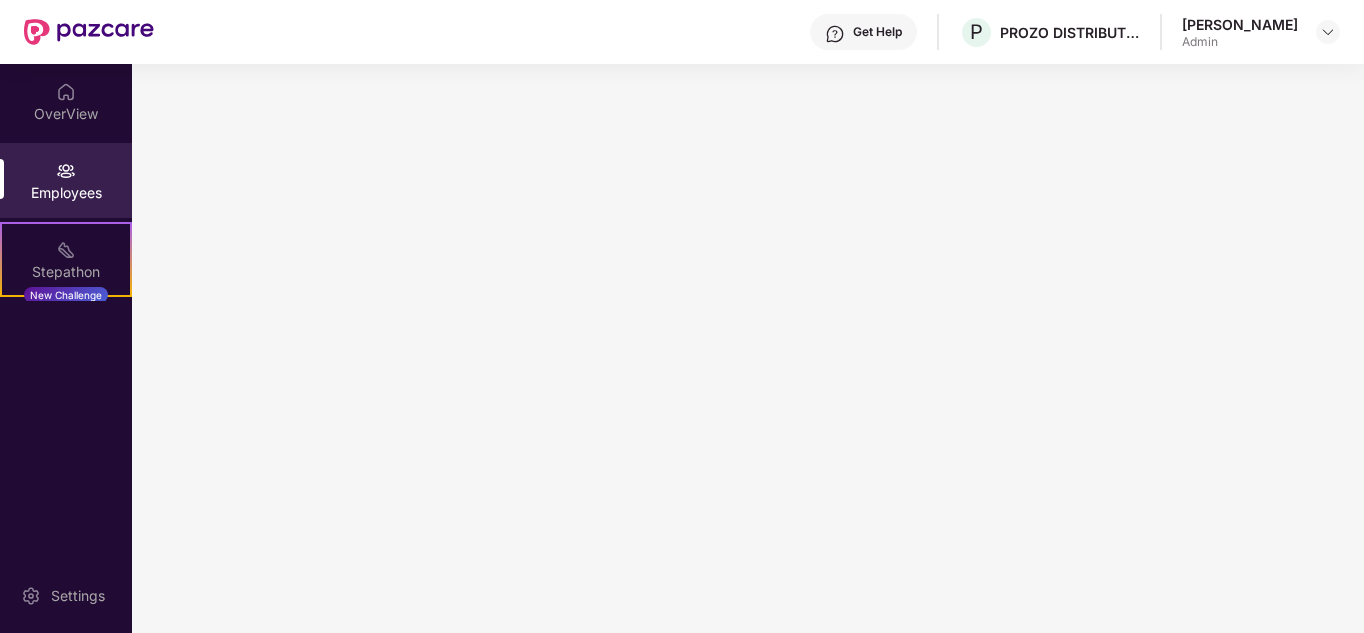 scroll, scrollTop: 0, scrollLeft: 0, axis: both 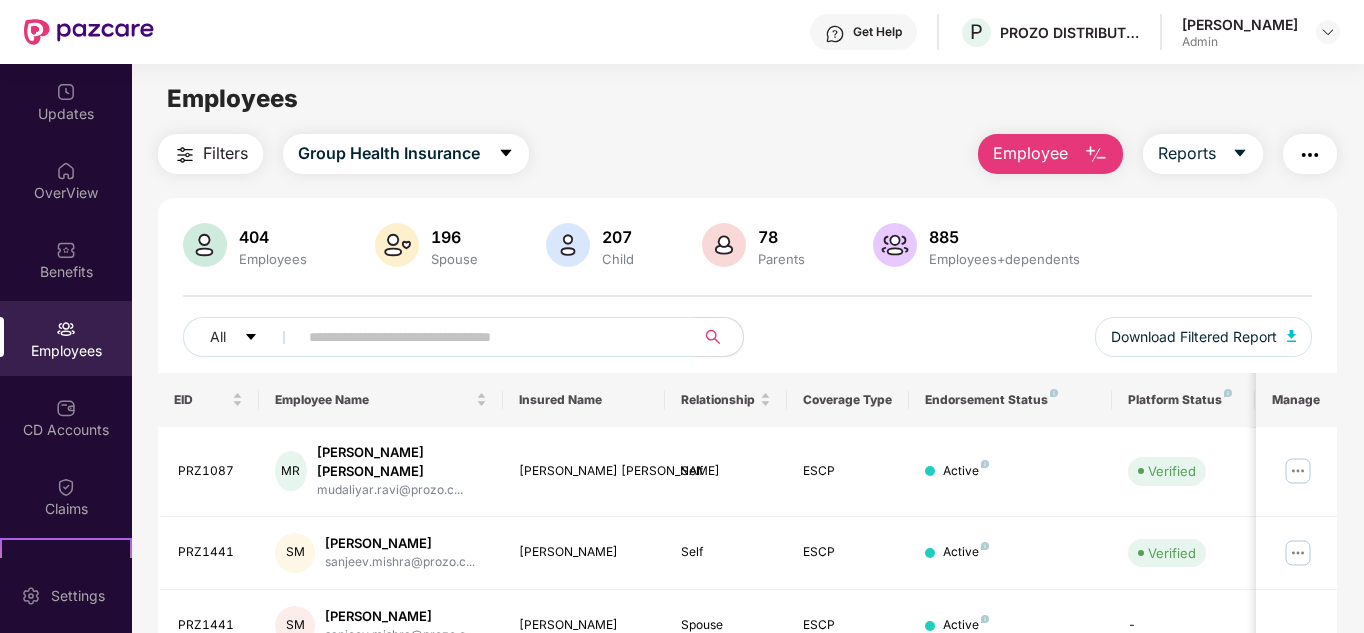 click on "Employee" at bounding box center (1030, 153) 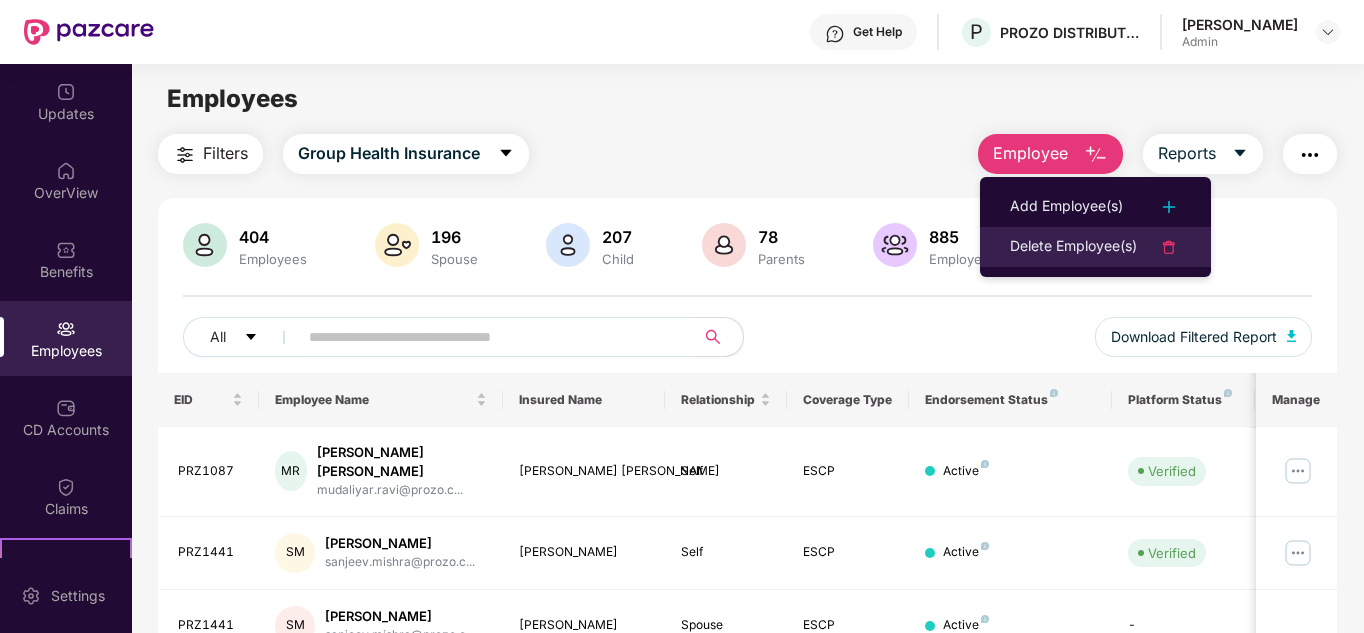 click on "Delete Employee(s)" at bounding box center (1073, 247) 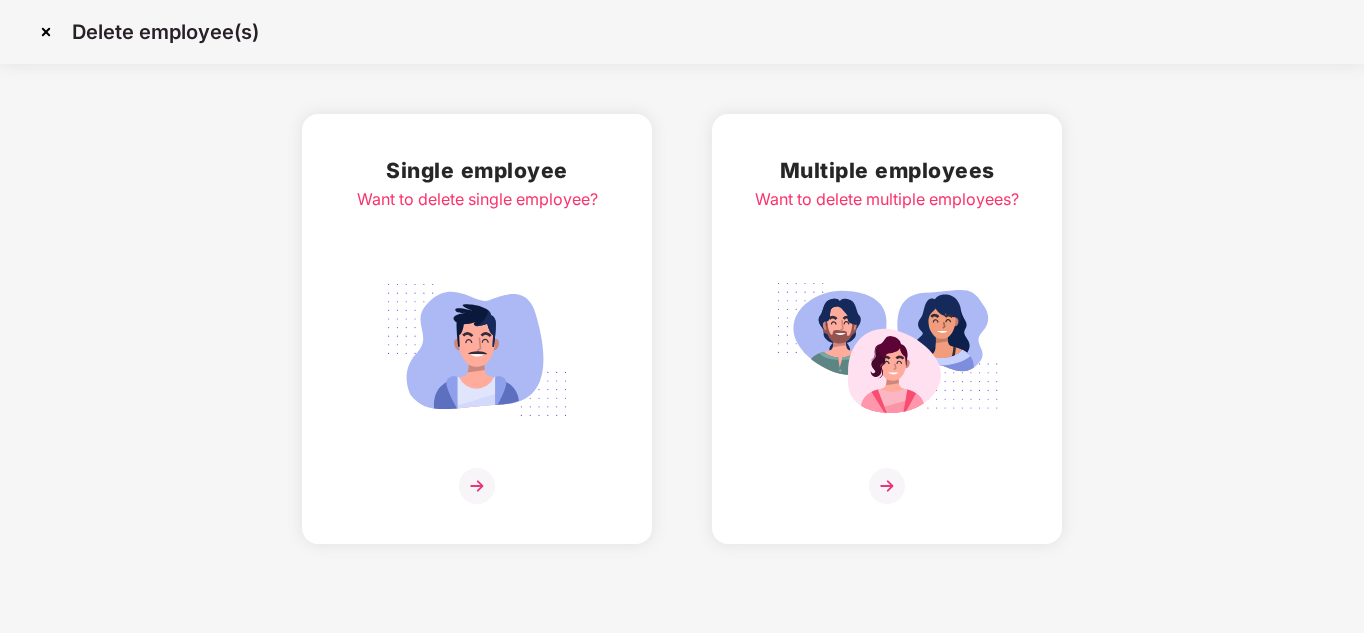 click at bounding box center (887, 350) 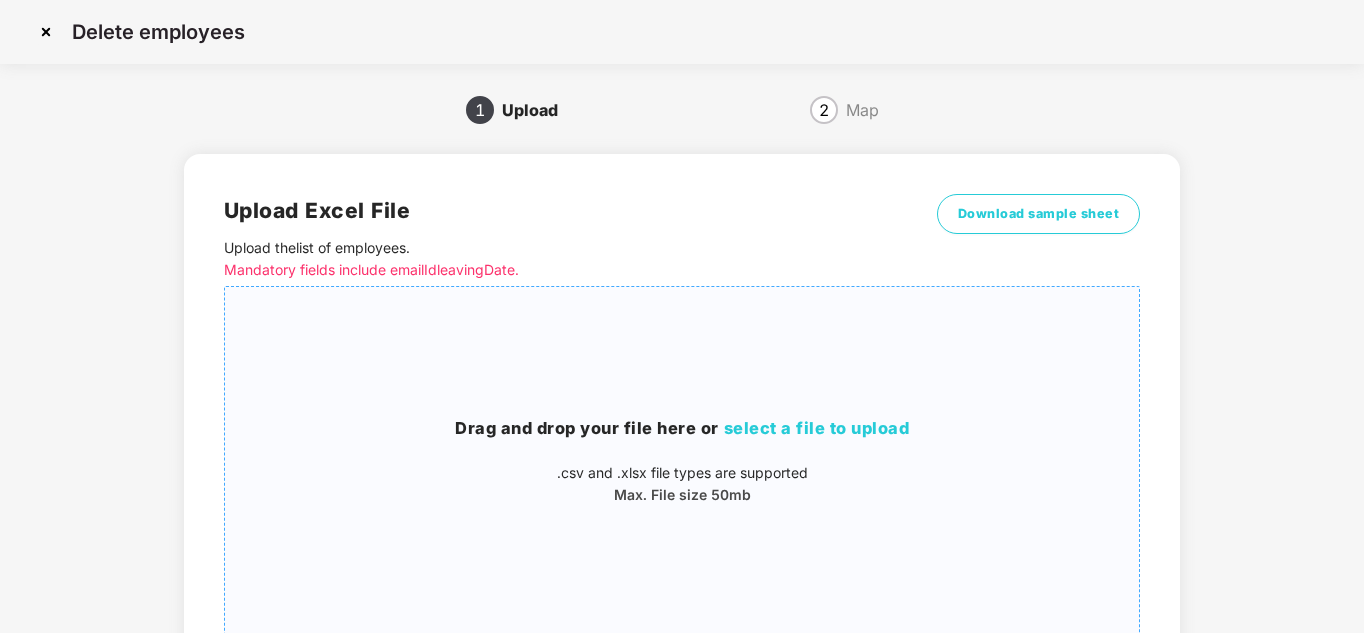 click on "Drag and drop your file here or  select a file to upload .csv and .xlsx file types are supported Max. File size 50mb" at bounding box center (682, 461) 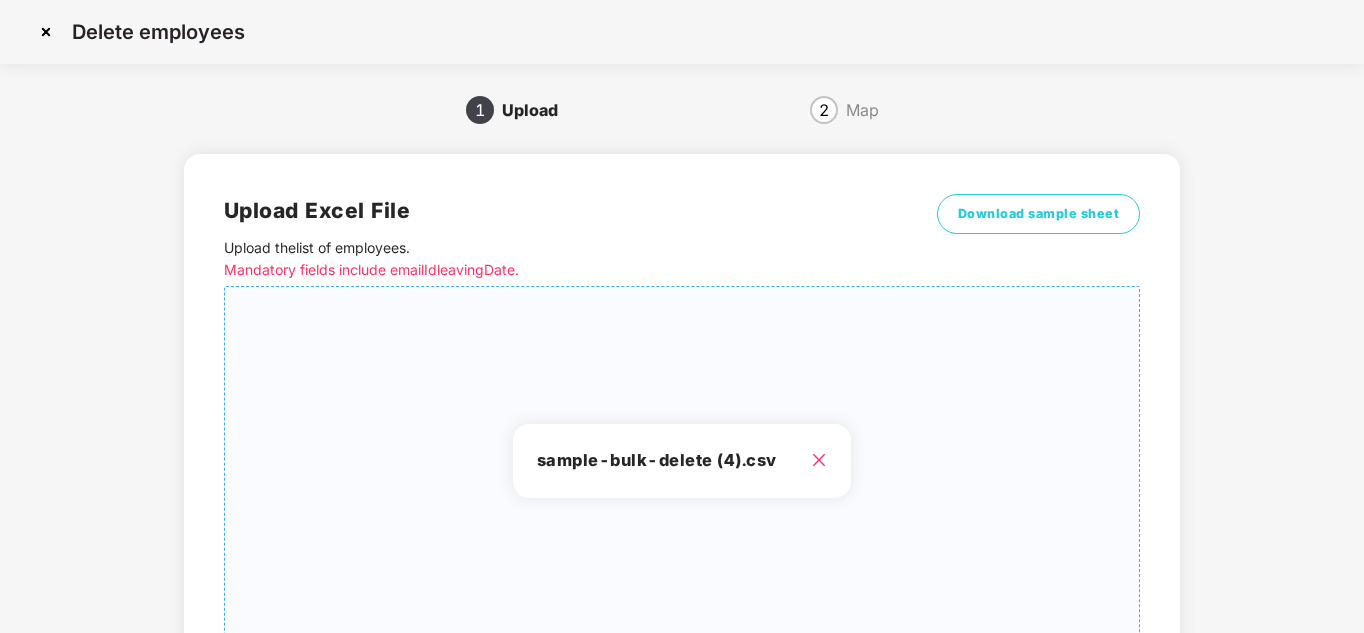 scroll, scrollTop: 168, scrollLeft: 0, axis: vertical 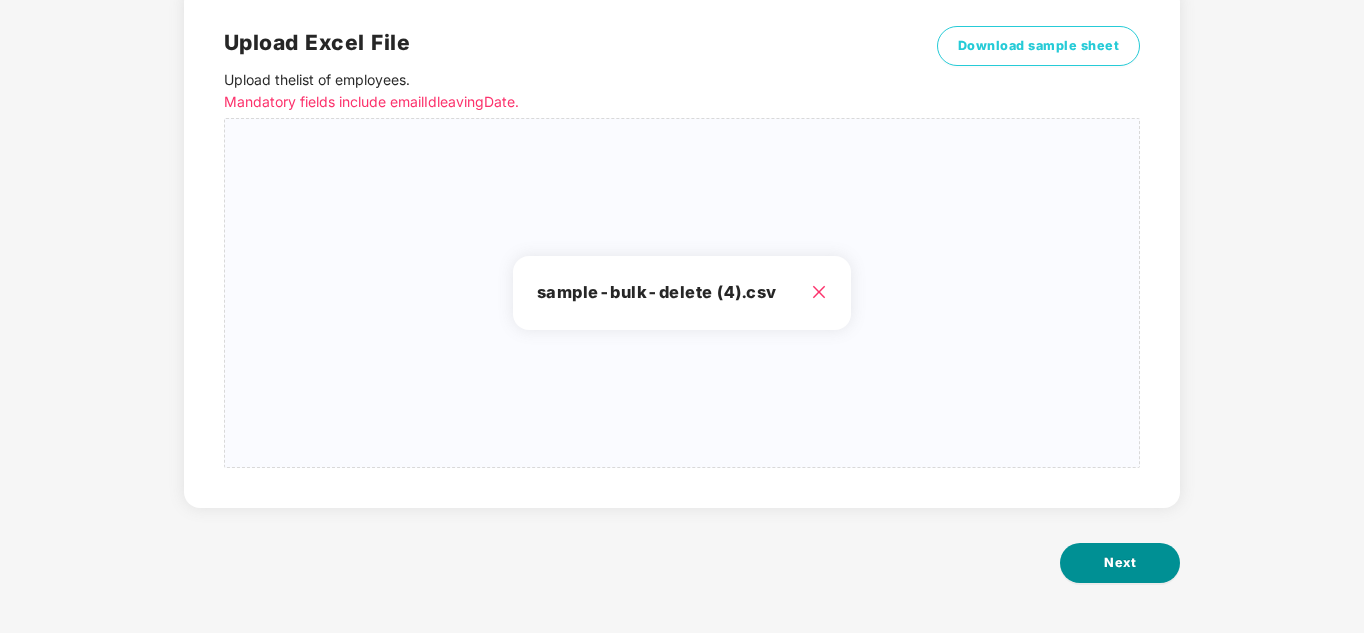 click on "Next" at bounding box center [1120, 563] 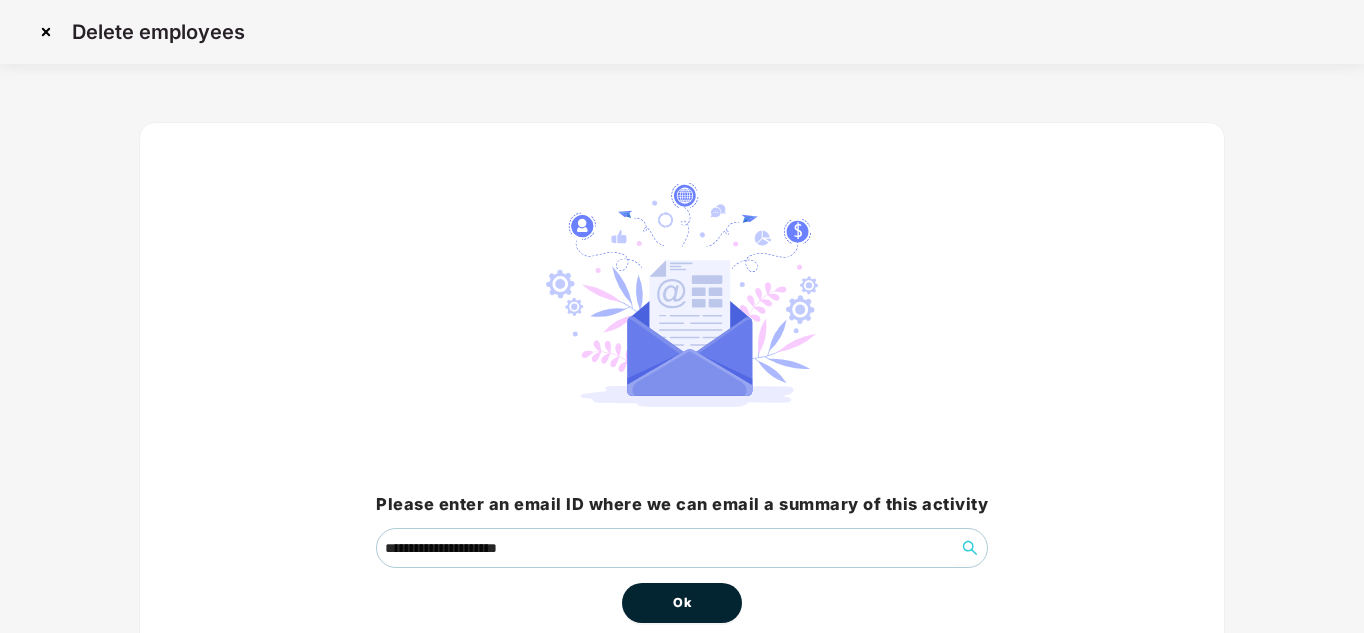 click on "Ok" at bounding box center (682, 603) 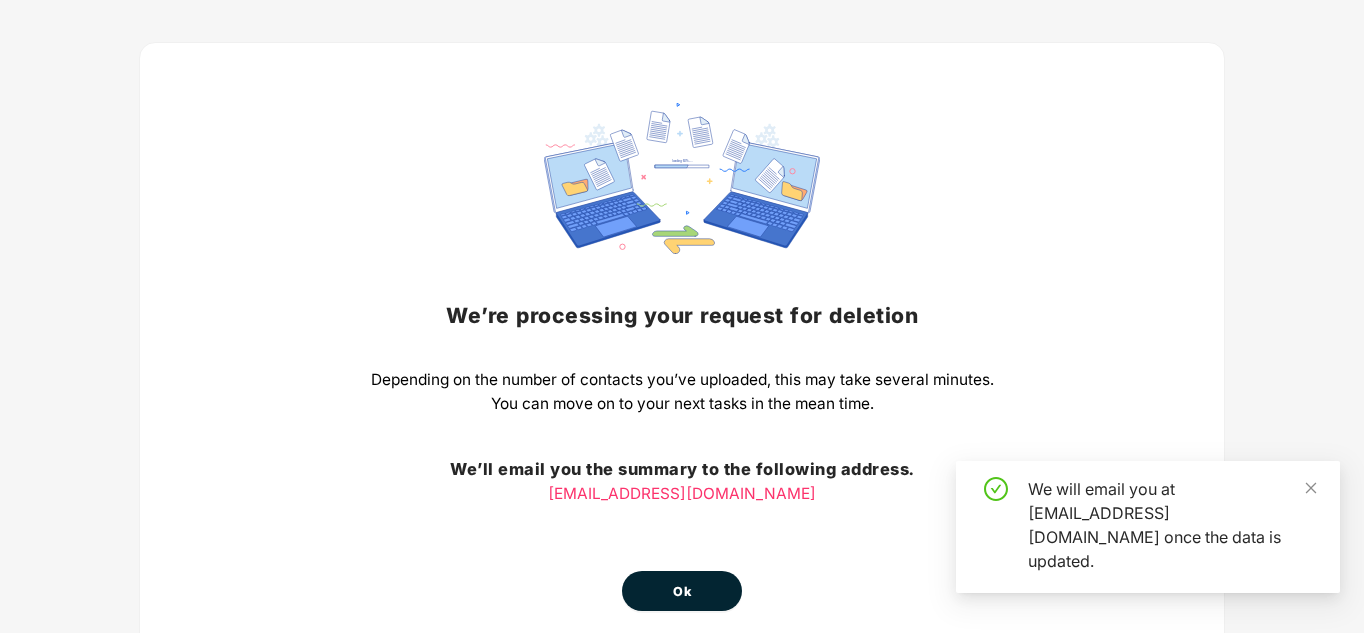 scroll, scrollTop: 86, scrollLeft: 0, axis: vertical 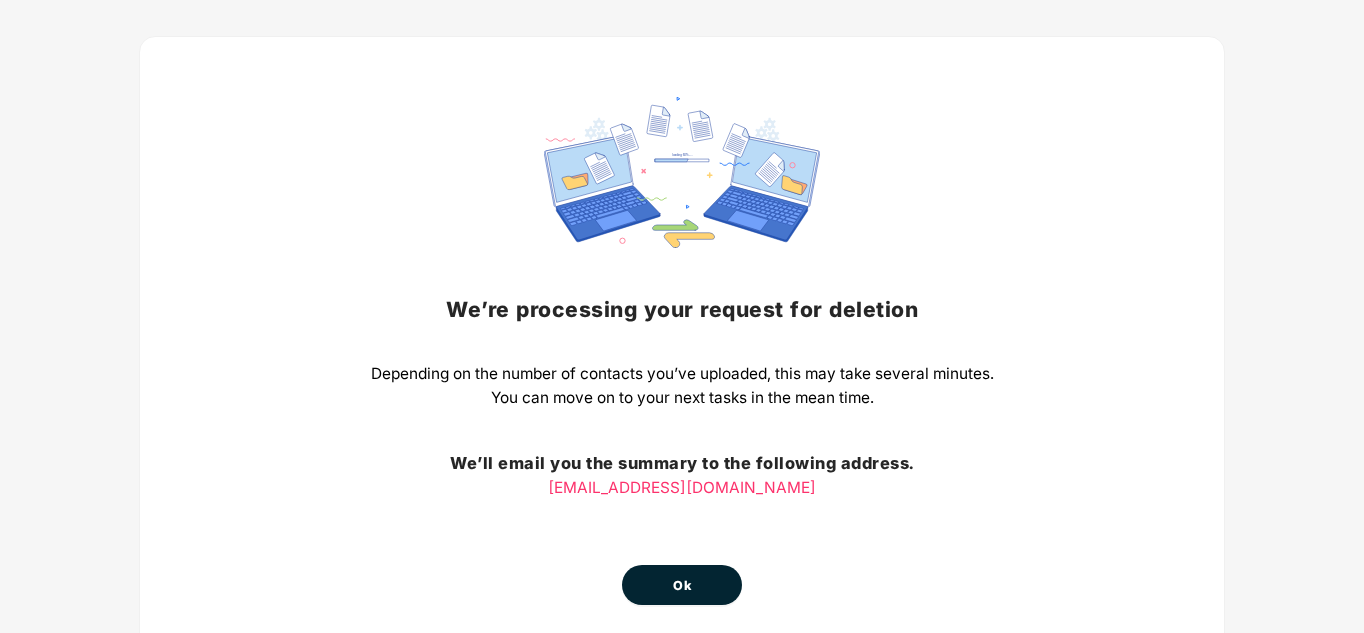 click on "Ok" at bounding box center (682, 585) 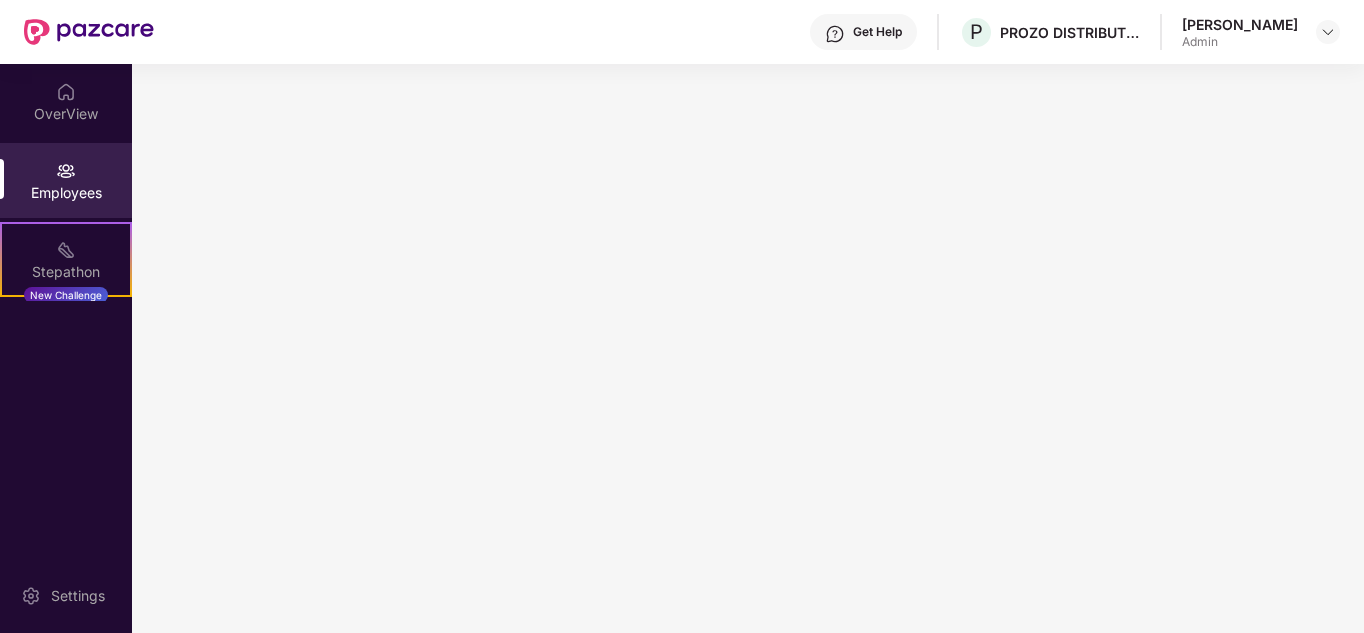 scroll, scrollTop: 0, scrollLeft: 0, axis: both 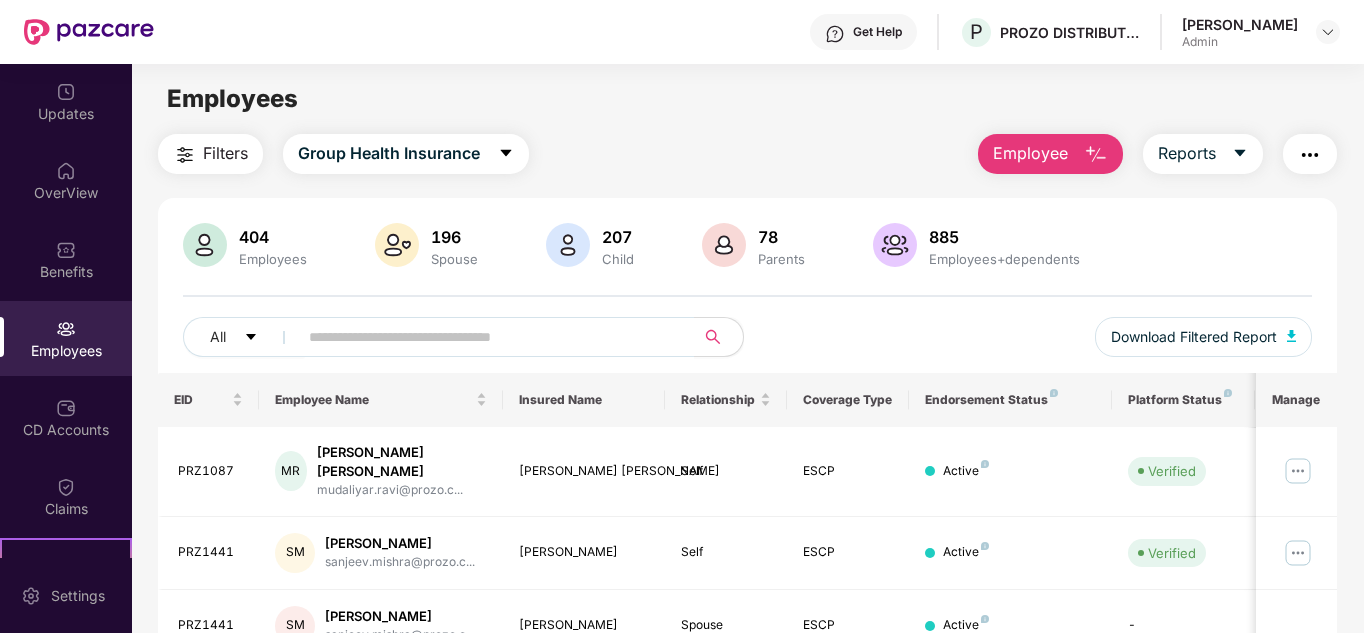 click on "Employee" at bounding box center (1050, 154) 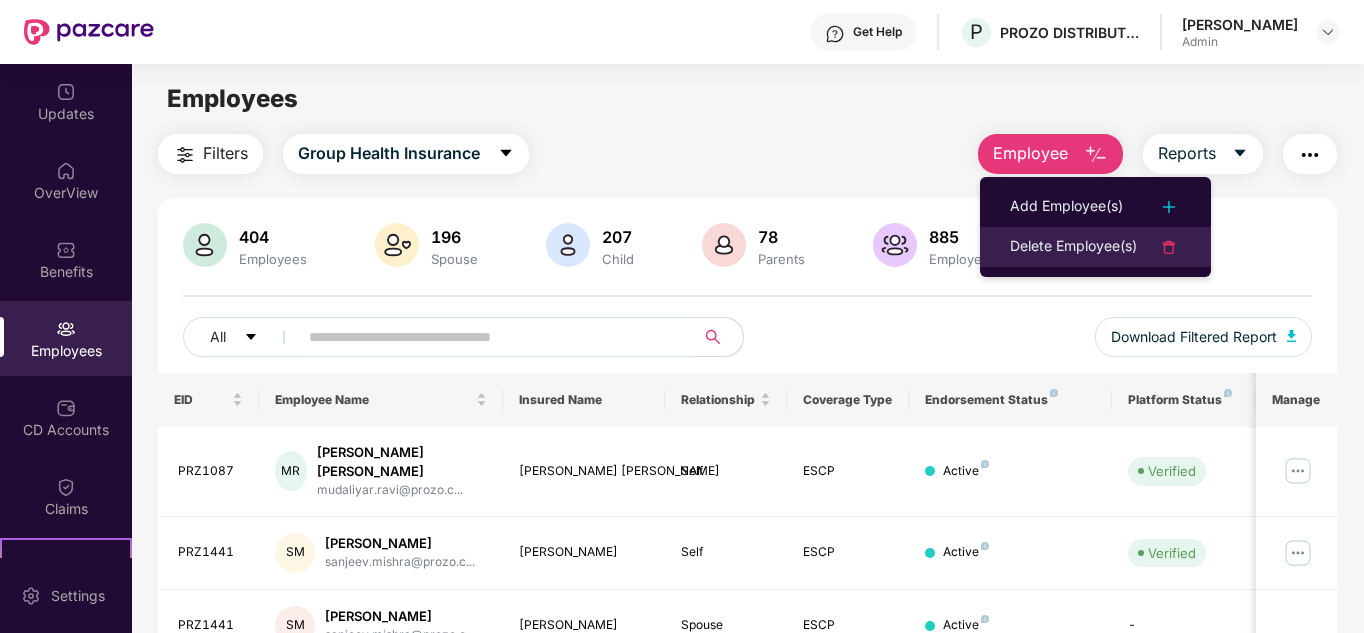 click on "Delete Employee(s)" at bounding box center [1073, 247] 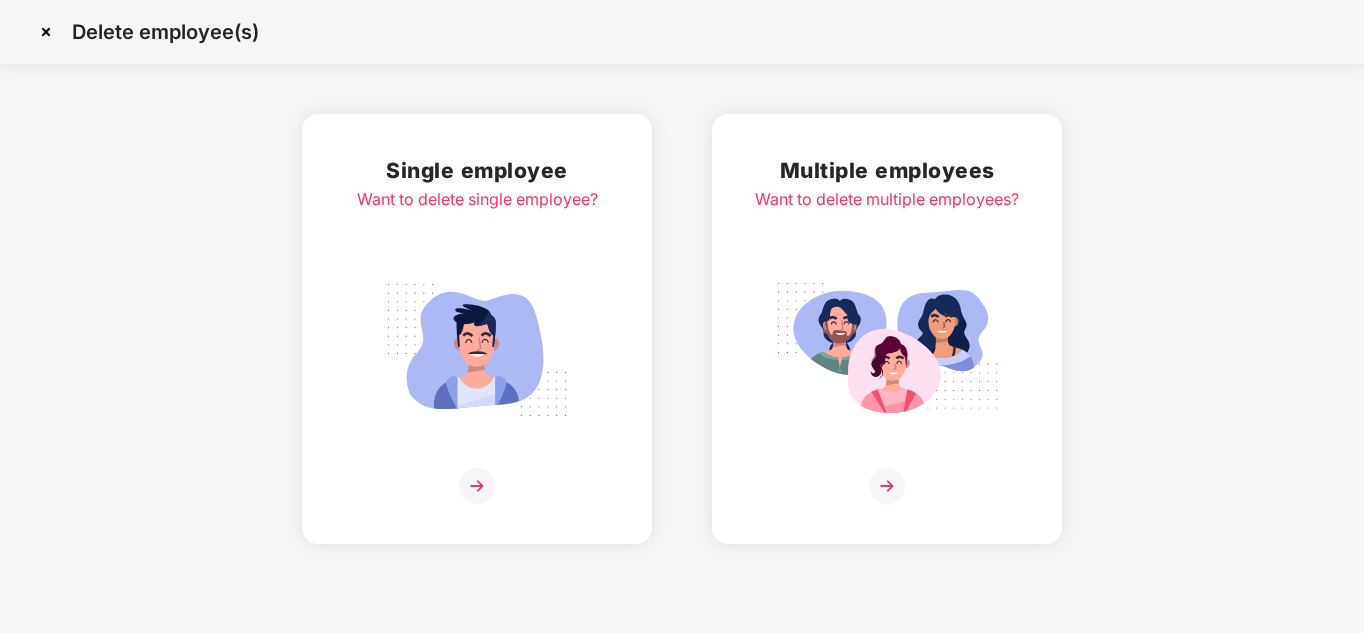 click at bounding box center (887, 350) 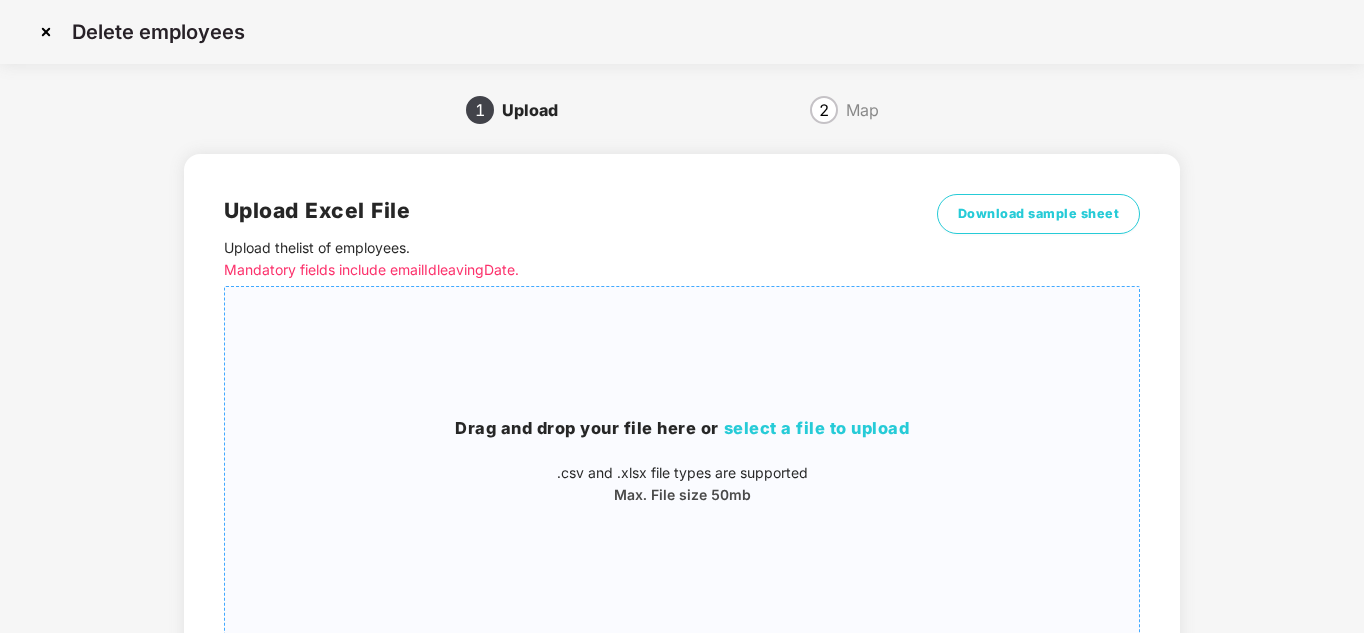 click on "select a file to upload" at bounding box center (817, 428) 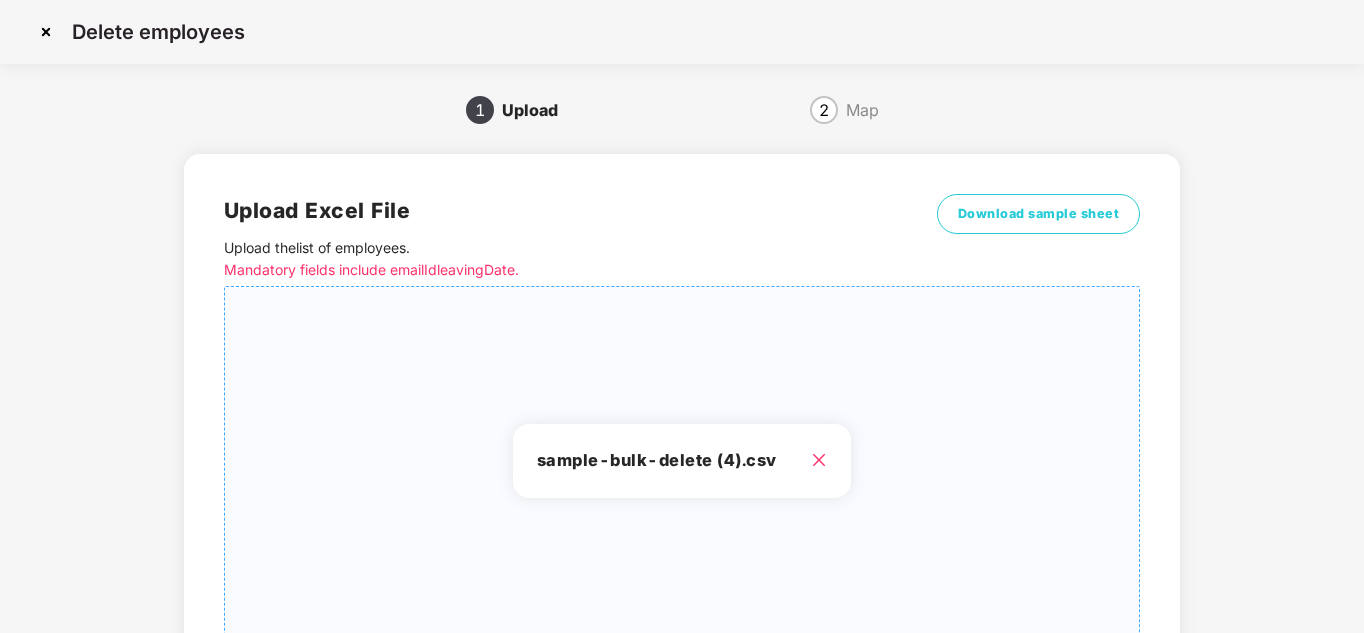 scroll, scrollTop: 168, scrollLeft: 0, axis: vertical 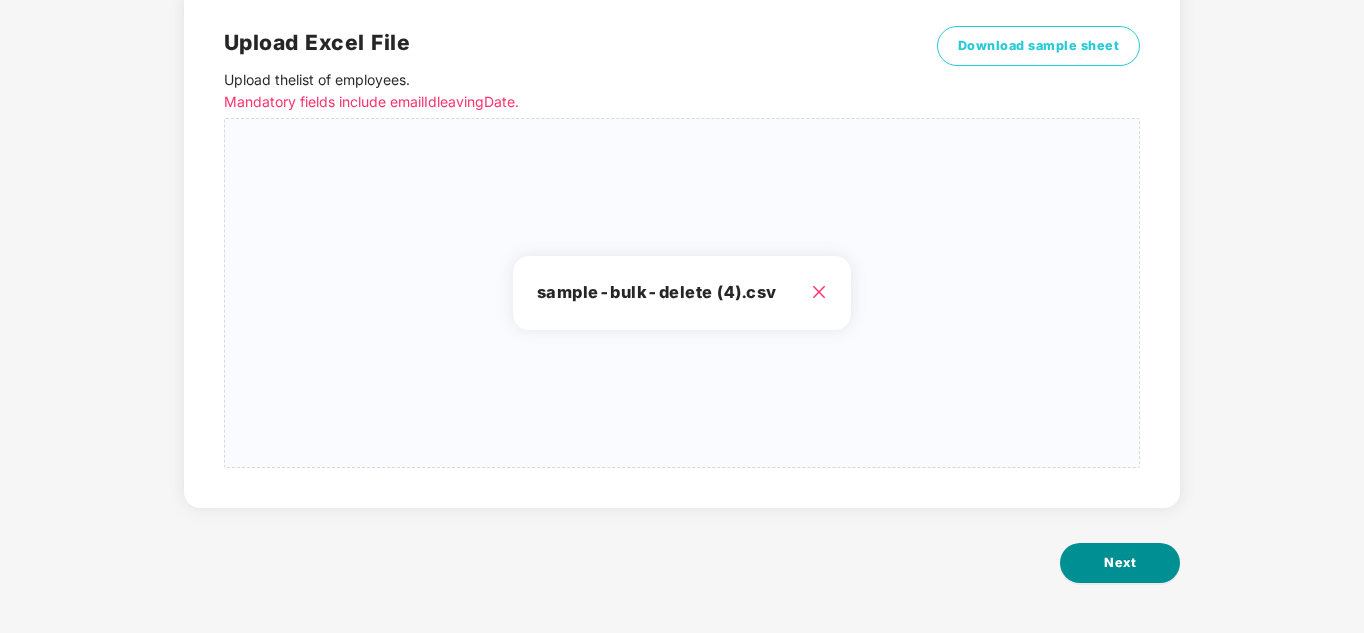 click on "Next" at bounding box center (1120, 563) 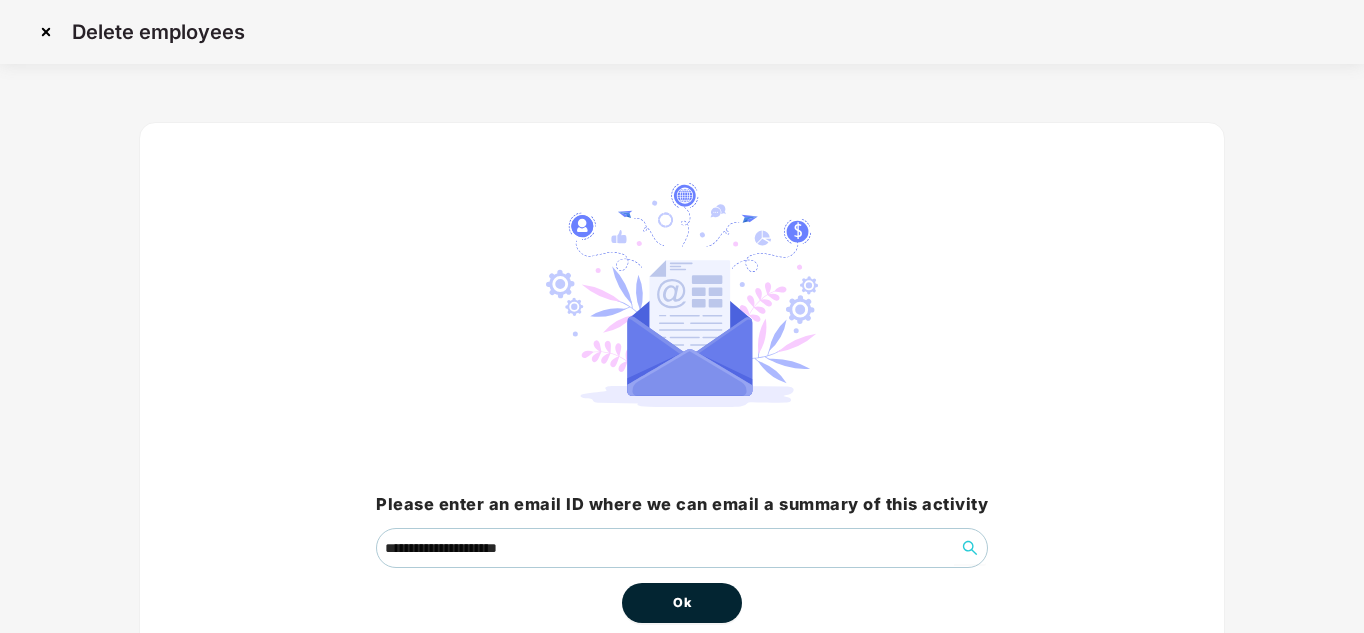 click on "Ok" at bounding box center [682, 603] 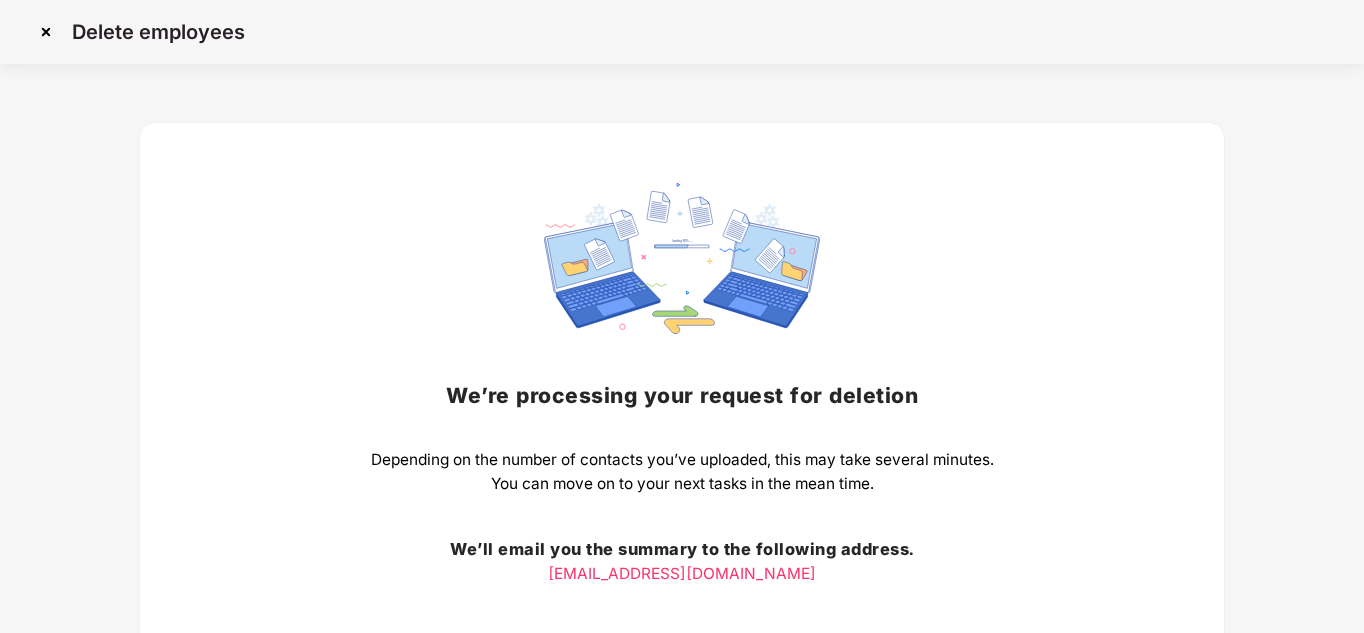 scroll, scrollTop: 174, scrollLeft: 0, axis: vertical 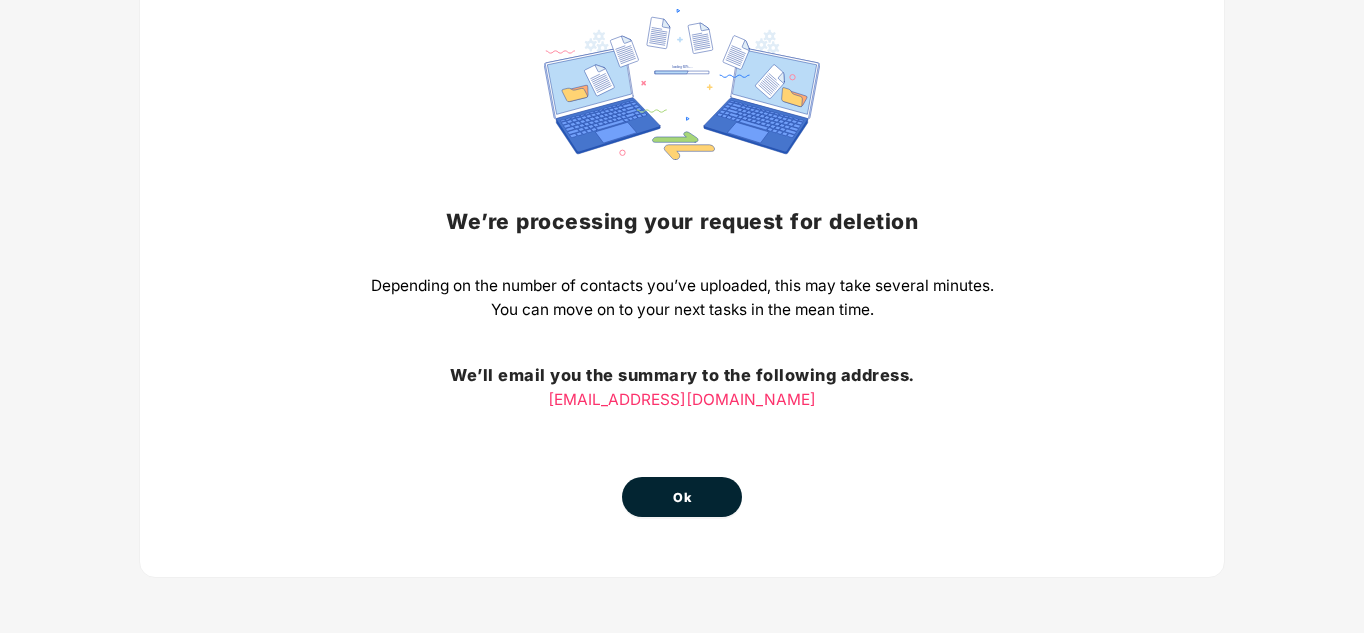click on "Ok" at bounding box center (682, 497) 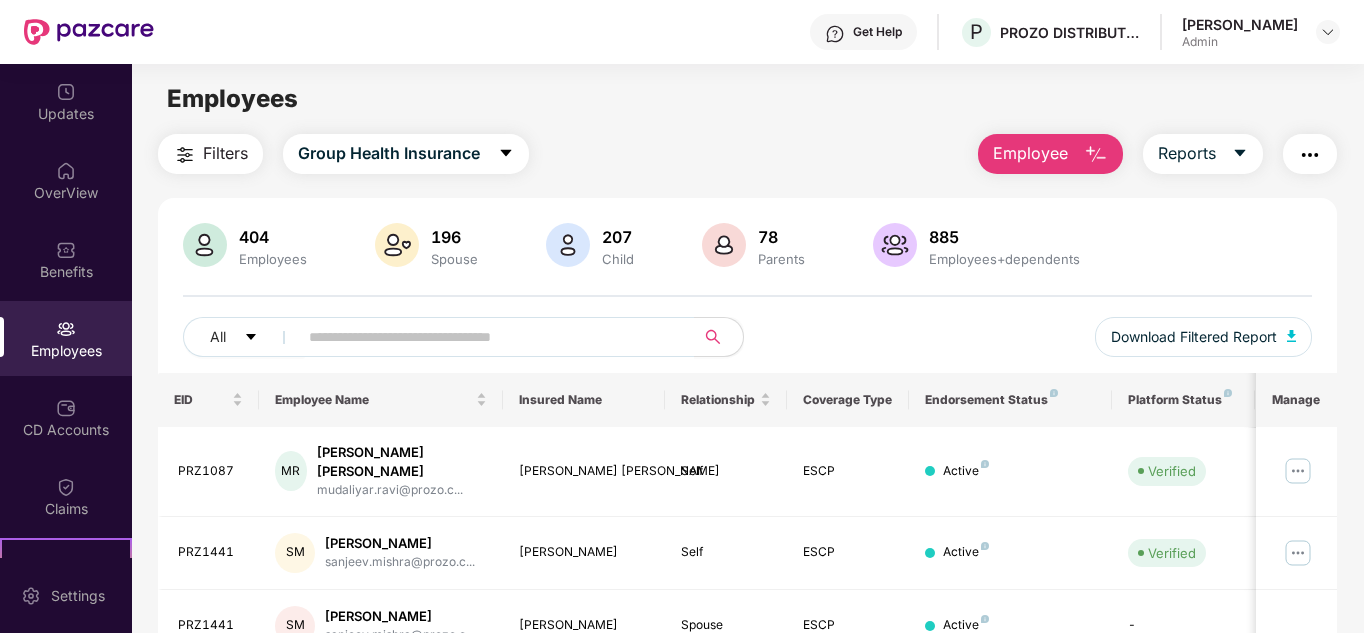 click on "Employee" at bounding box center [1050, 154] 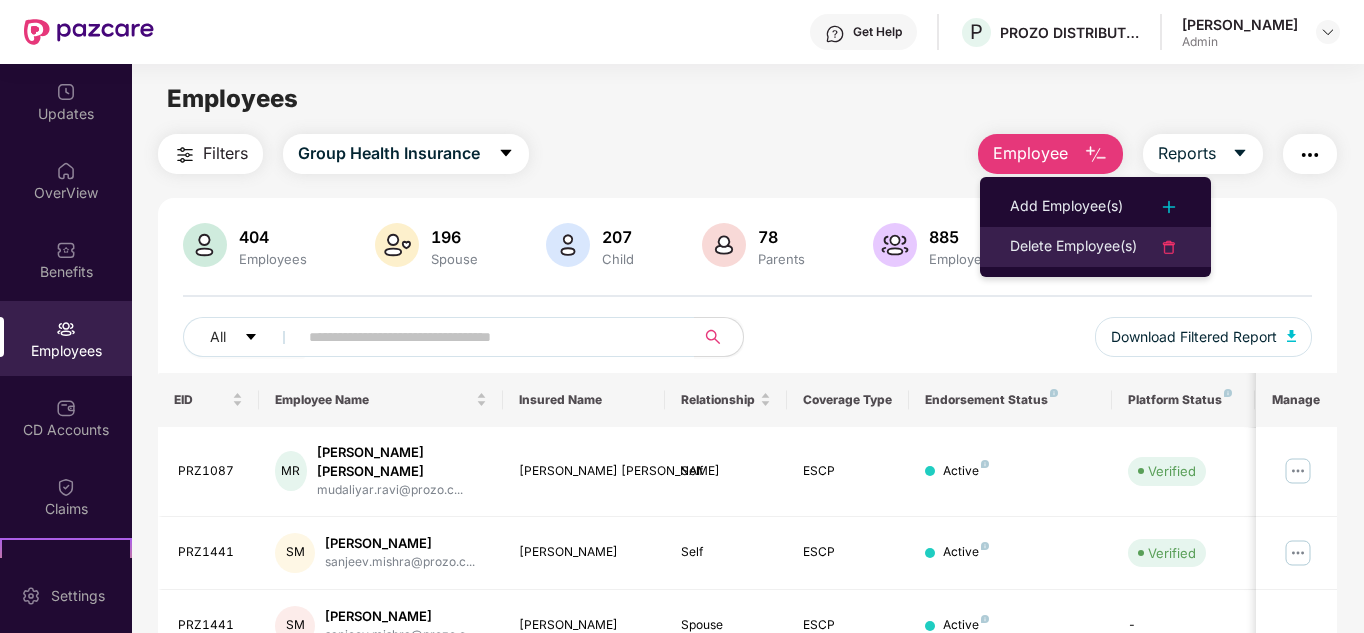 click on "Delete Employee(s)" at bounding box center (1073, 247) 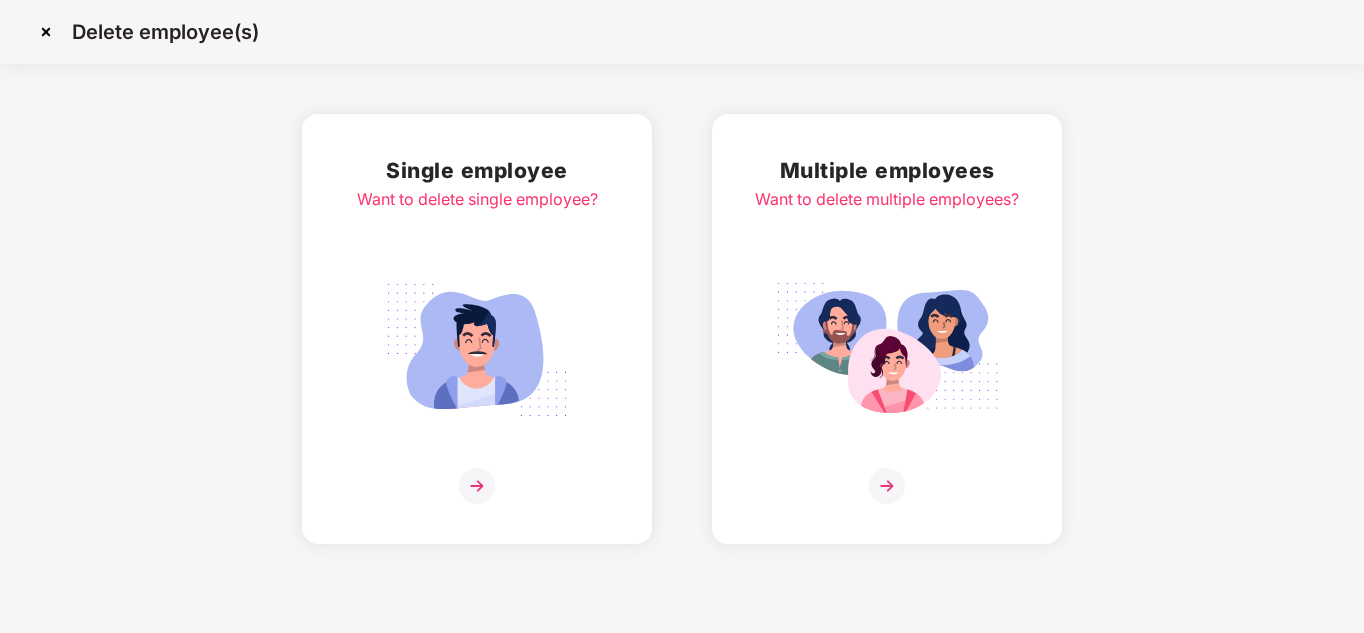 click at bounding box center [887, 350] 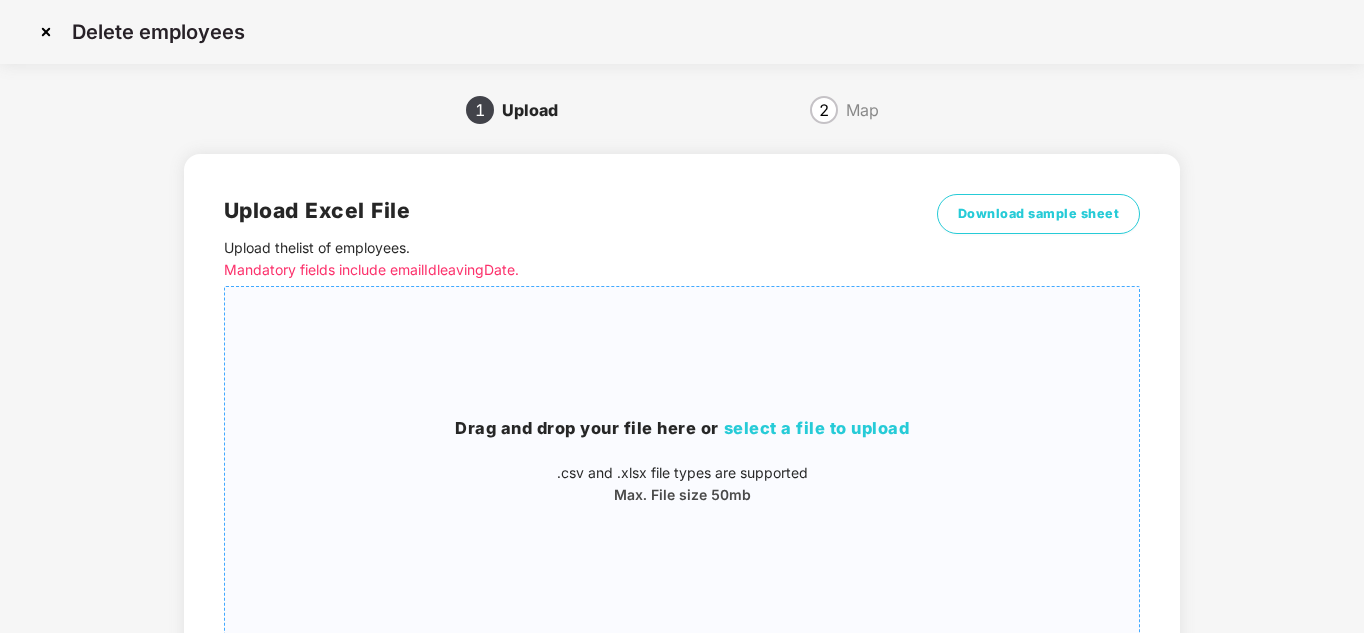 click on "select a file to upload" at bounding box center (817, 428) 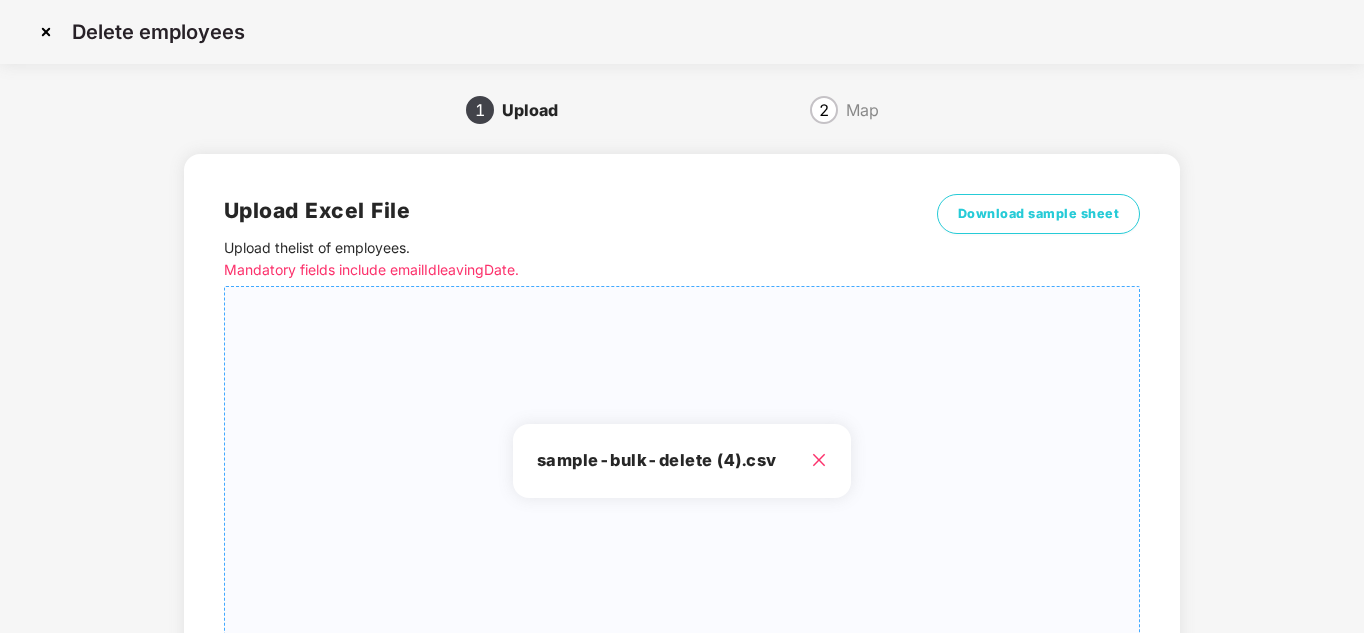 scroll, scrollTop: 168, scrollLeft: 0, axis: vertical 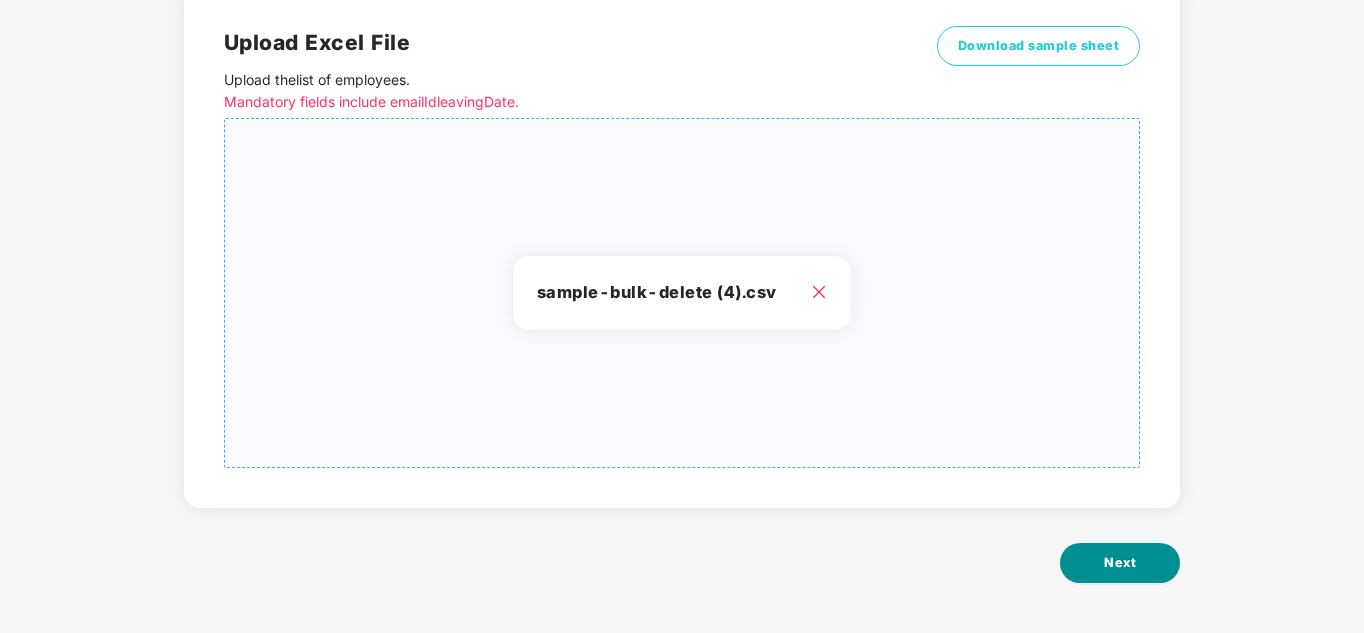 click on "Next" at bounding box center [1120, 563] 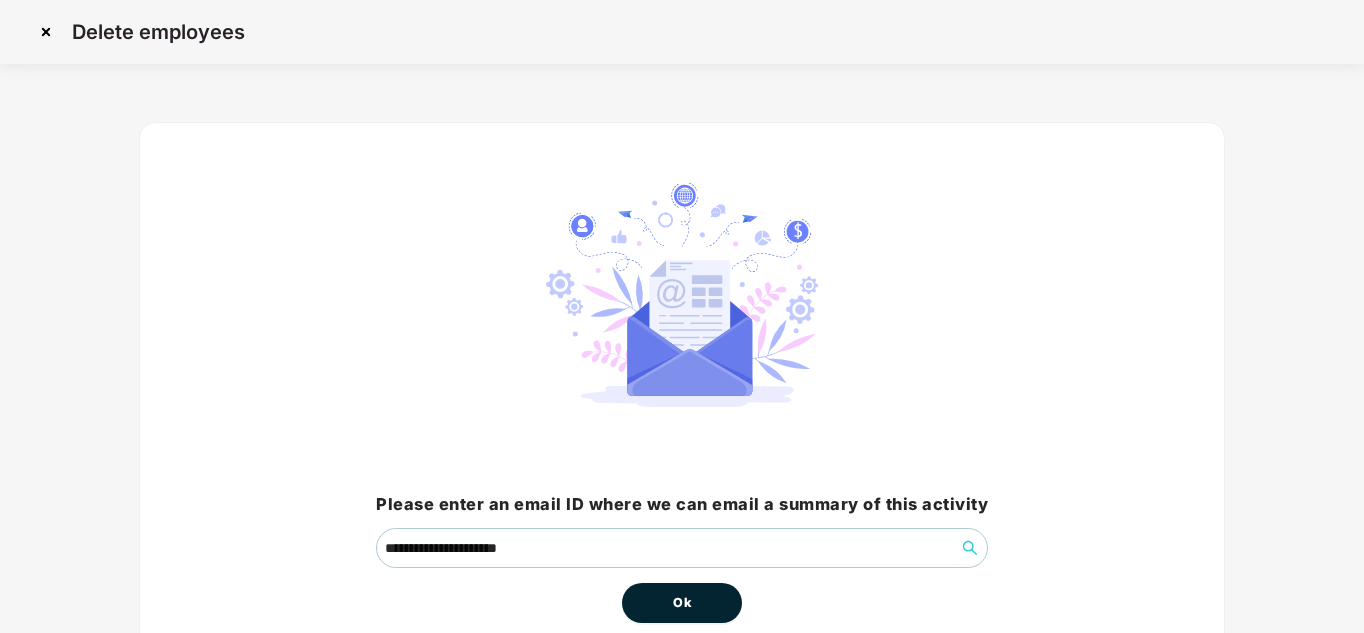 click on "Ok" at bounding box center (682, 603) 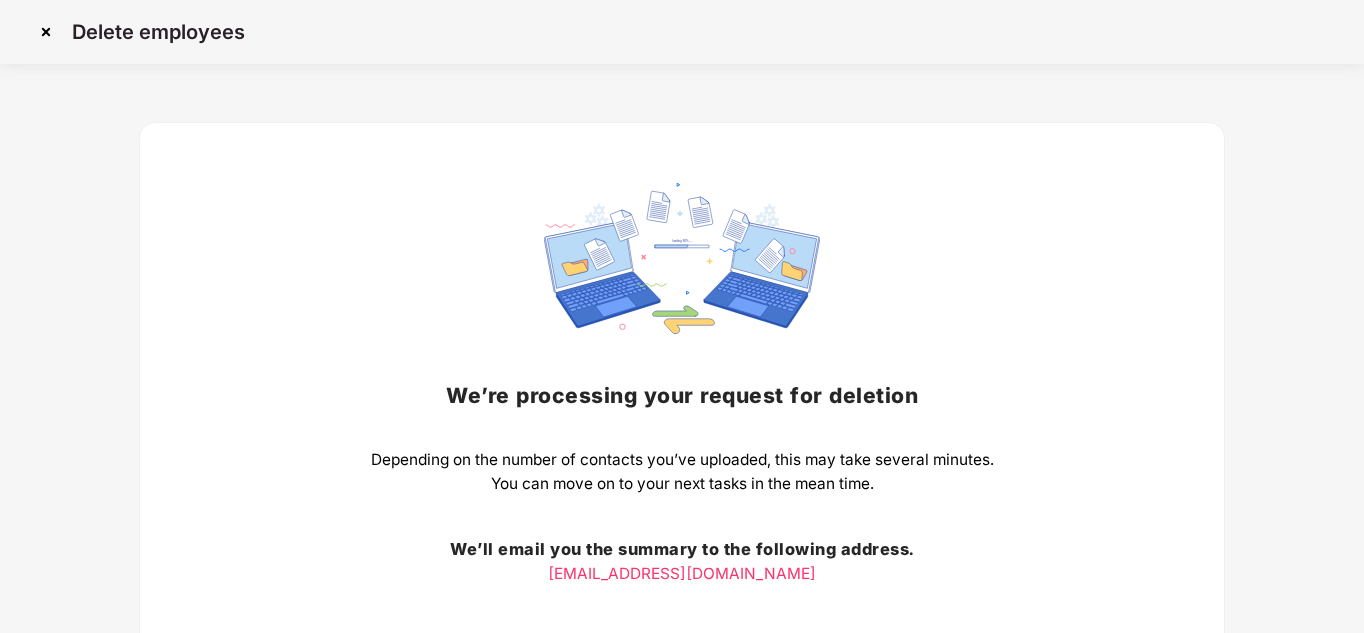 scroll, scrollTop: 174, scrollLeft: 0, axis: vertical 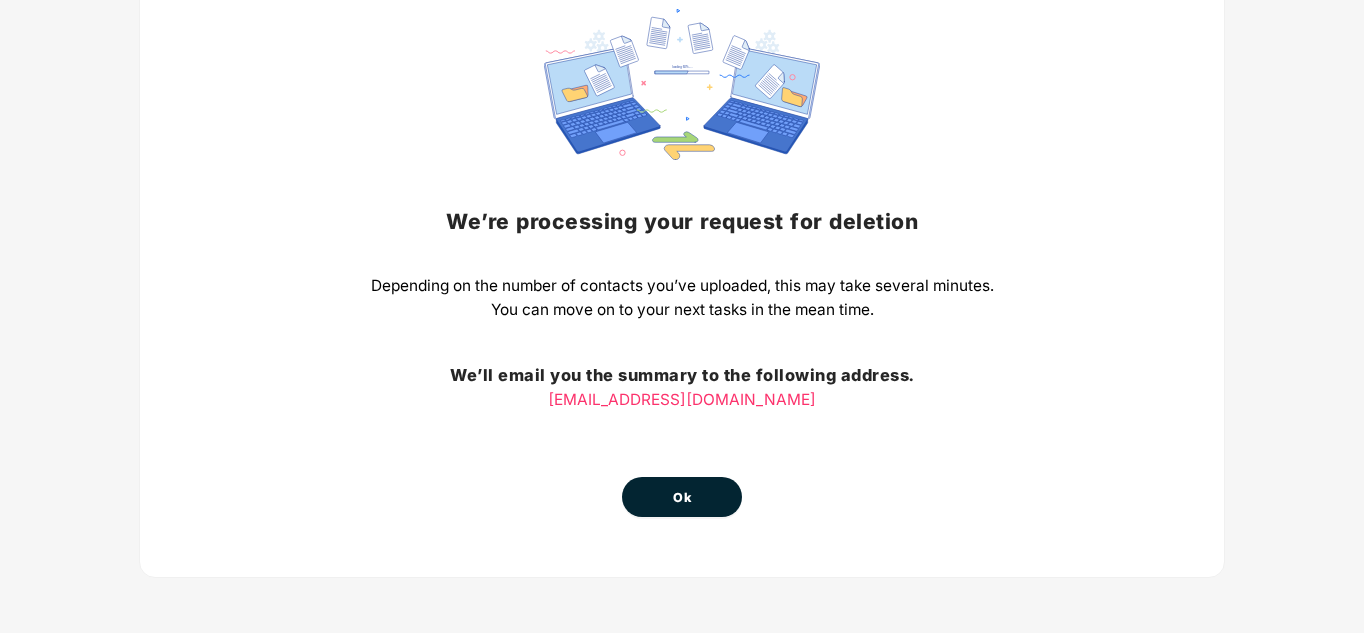 click on "Ok" at bounding box center [682, 498] 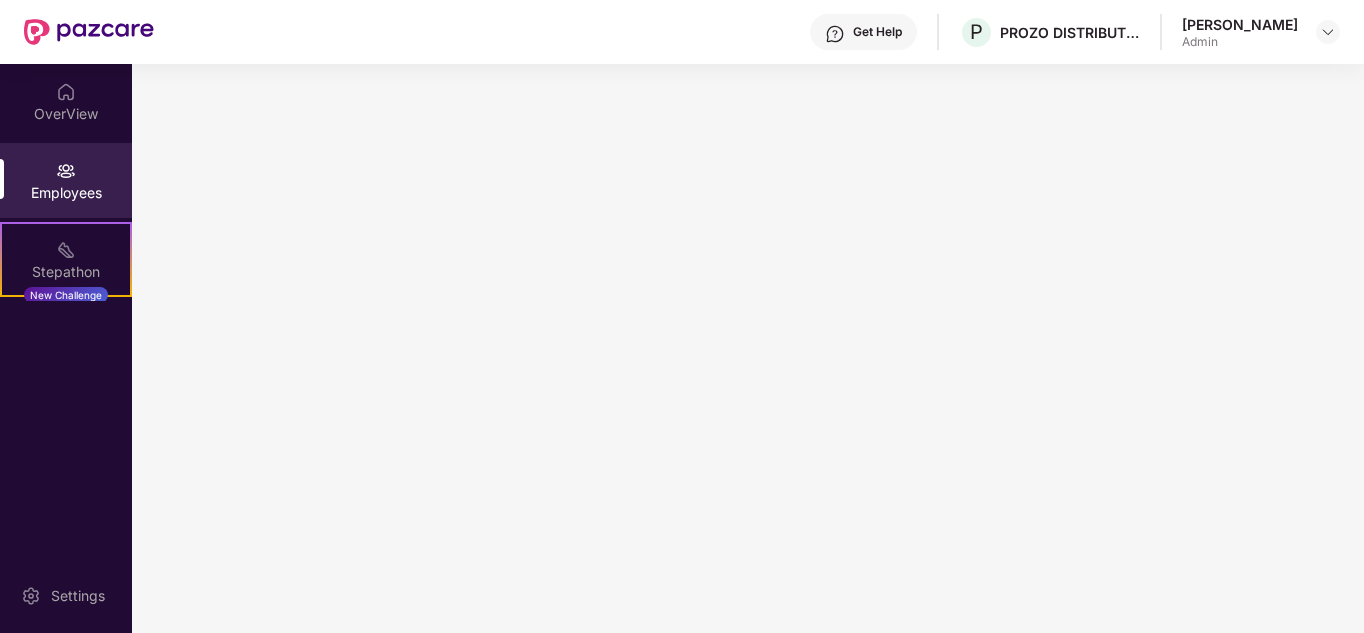 scroll, scrollTop: 0, scrollLeft: 0, axis: both 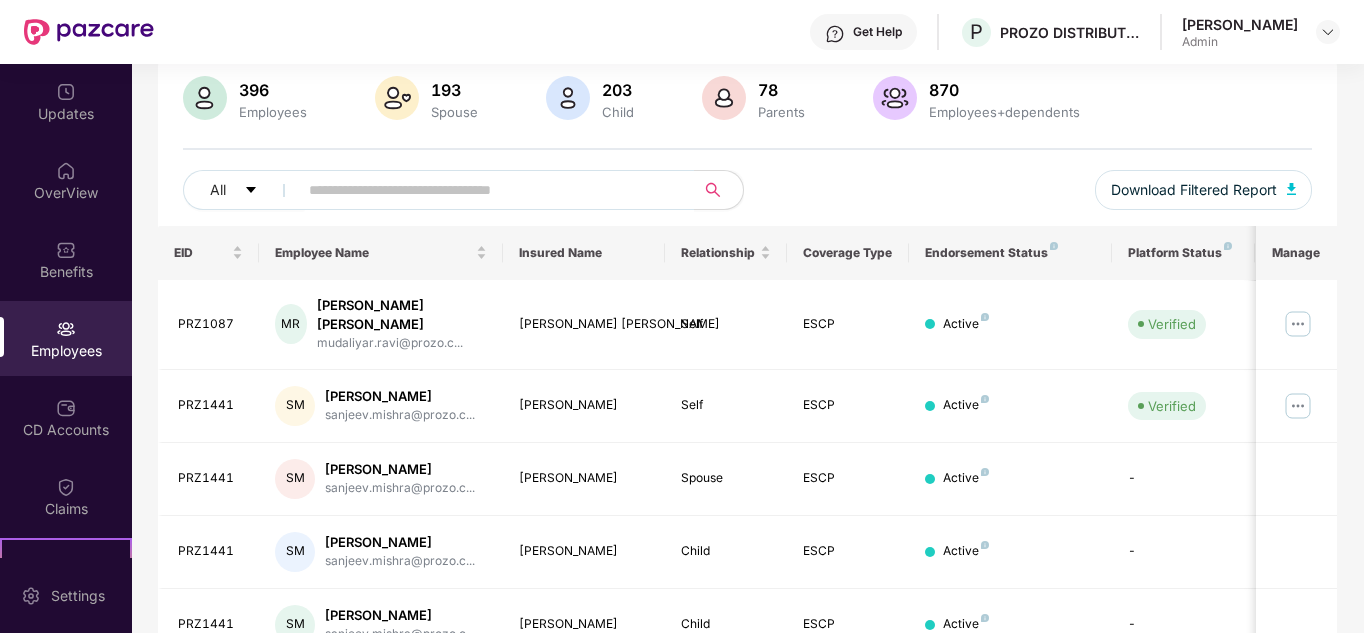 click on "Employees" at bounding box center [66, 338] 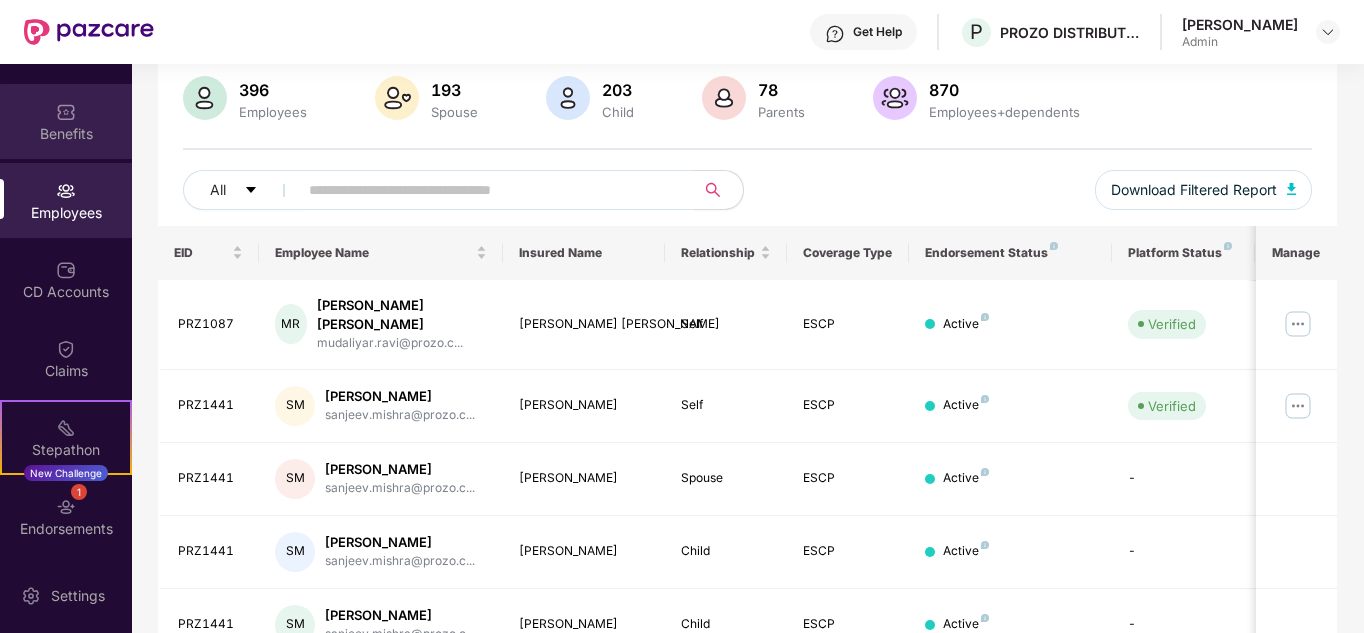 scroll, scrollTop: 0, scrollLeft: 0, axis: both 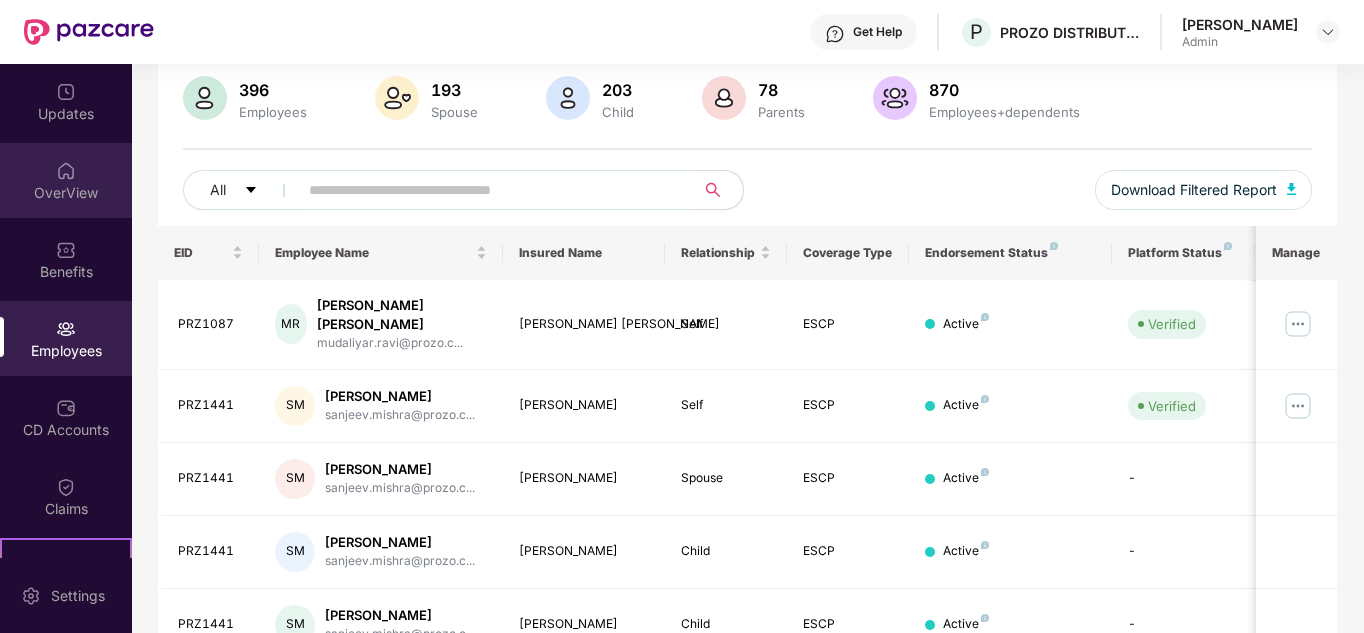 click on "OverView" at bounding box center (66, 180) 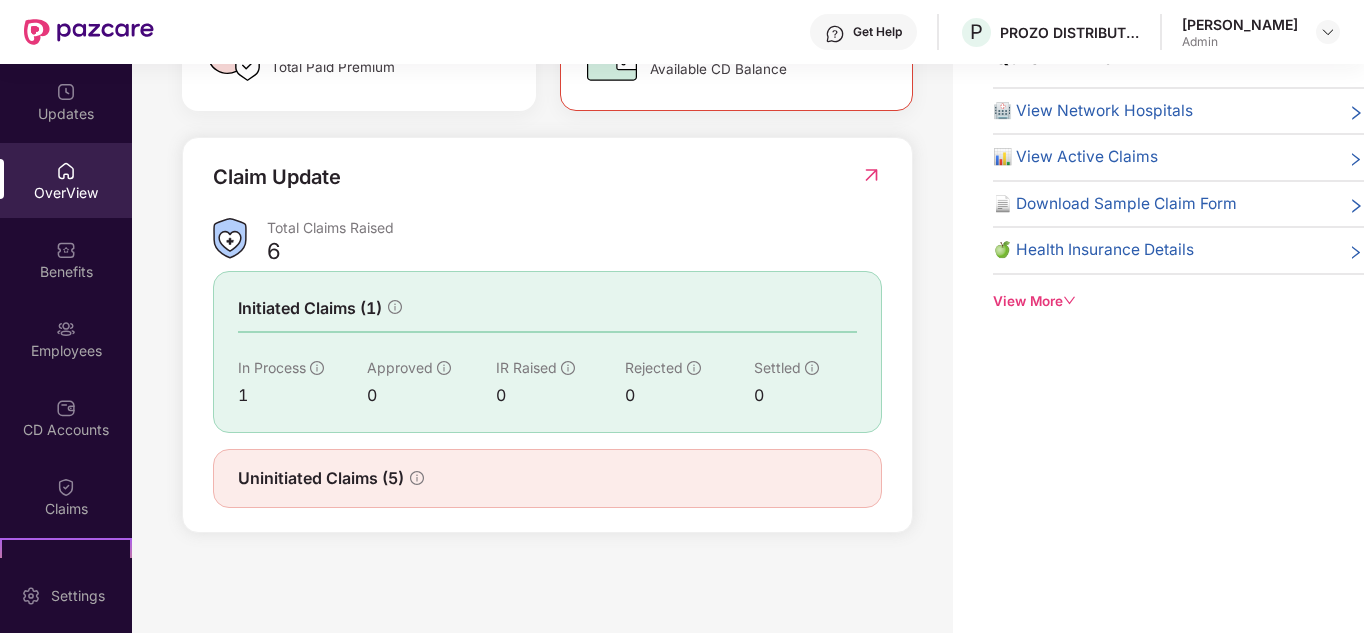 scroll, scrollTop: 0, scrollLeft: 0, axis: both 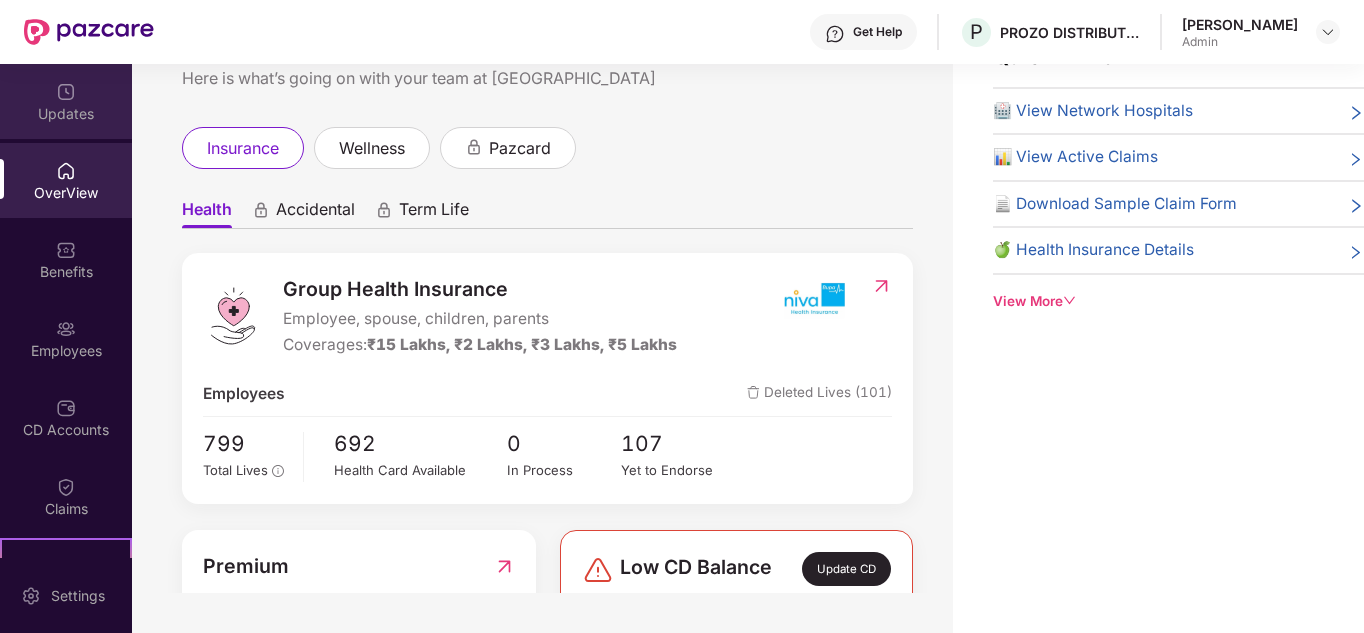 click on "Updates" at bounding box center (66, 114) 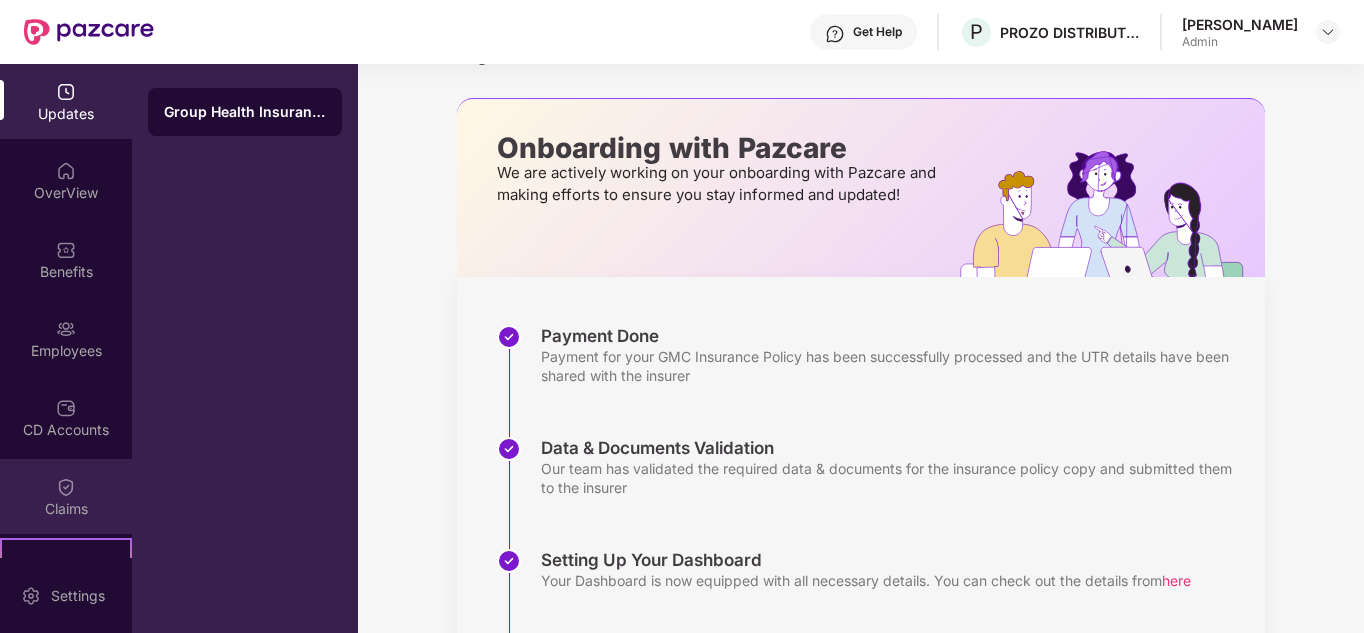 scroll, scrollTop: 217, scrollLeft: 0, axis: vertical 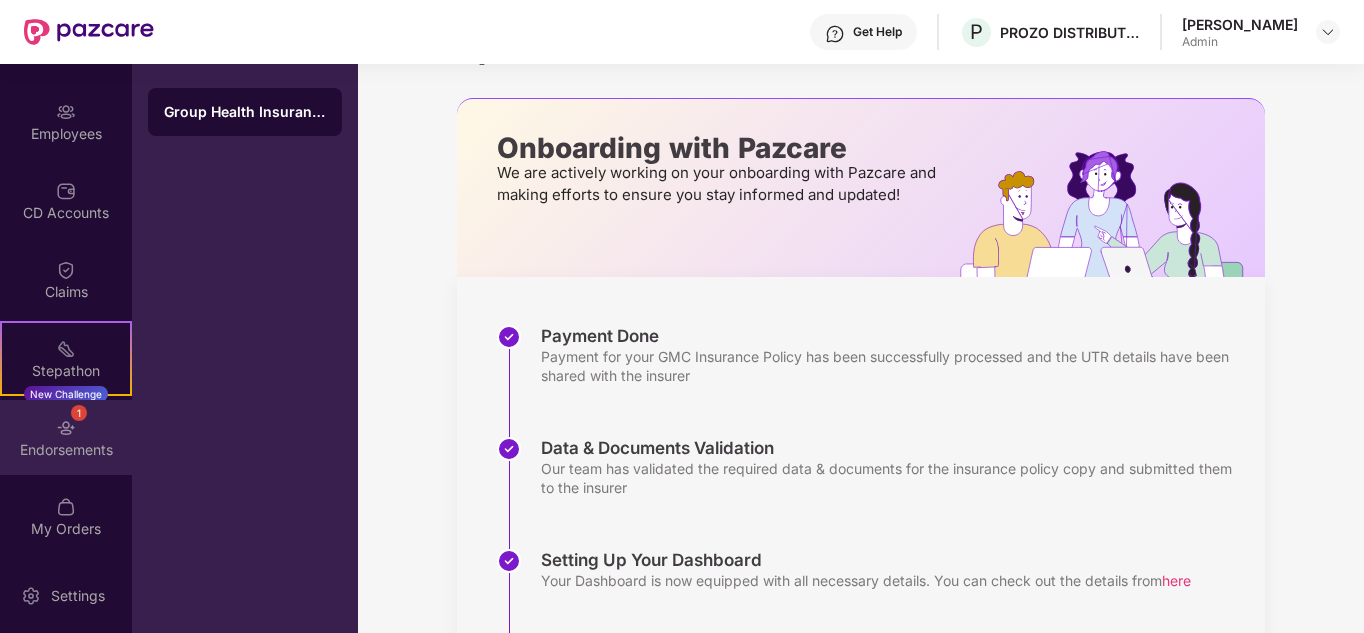 click on "Endorsements" at bounding box center [66, 450] 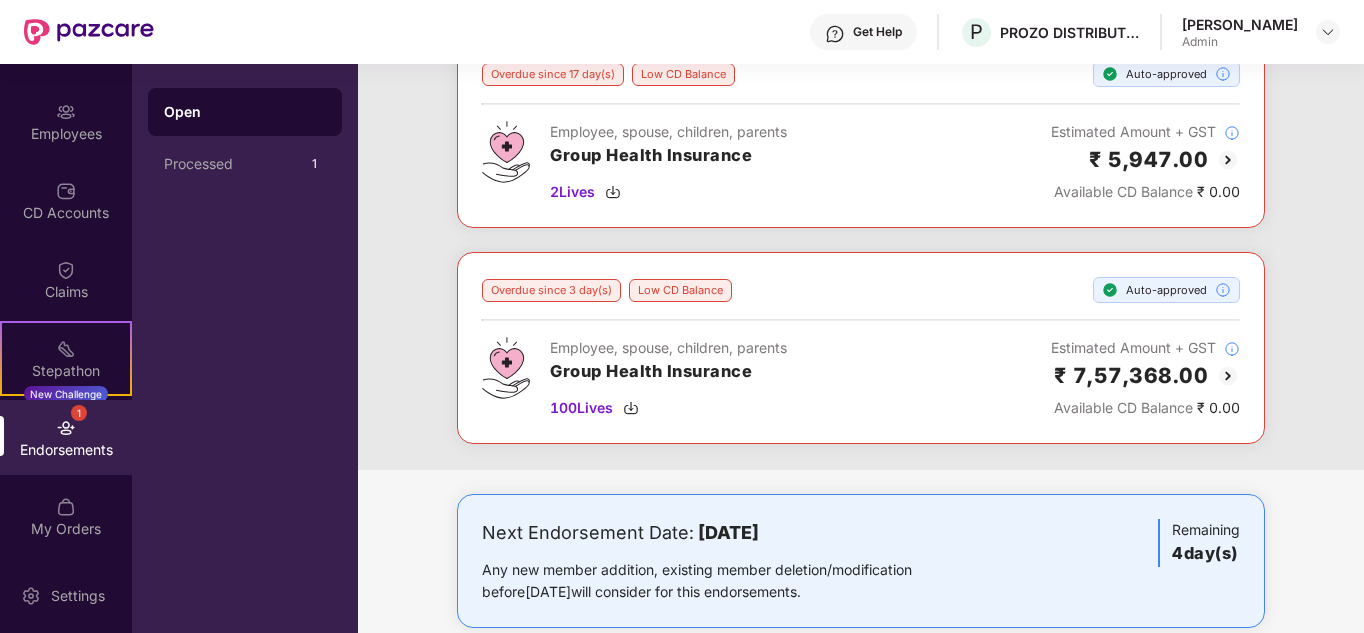 scroll, scrollTop: 0, scrollLeft: 0, axis: both 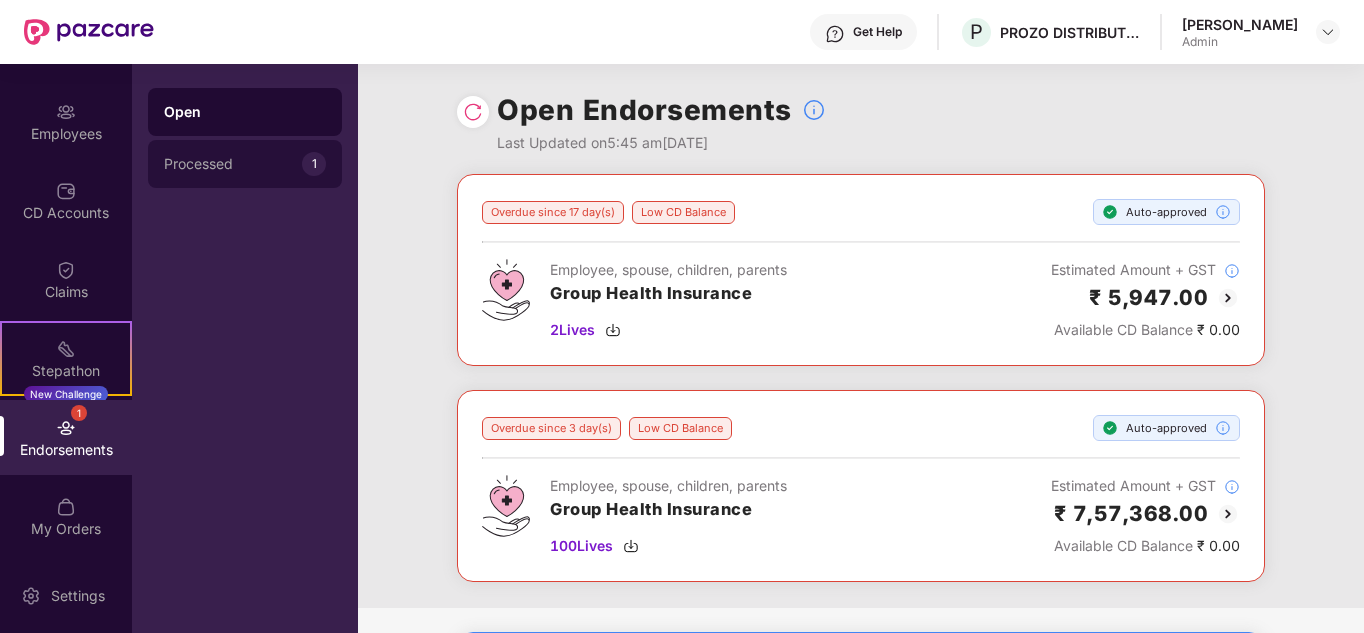click on "Processed" at bounding box center [233, 164] 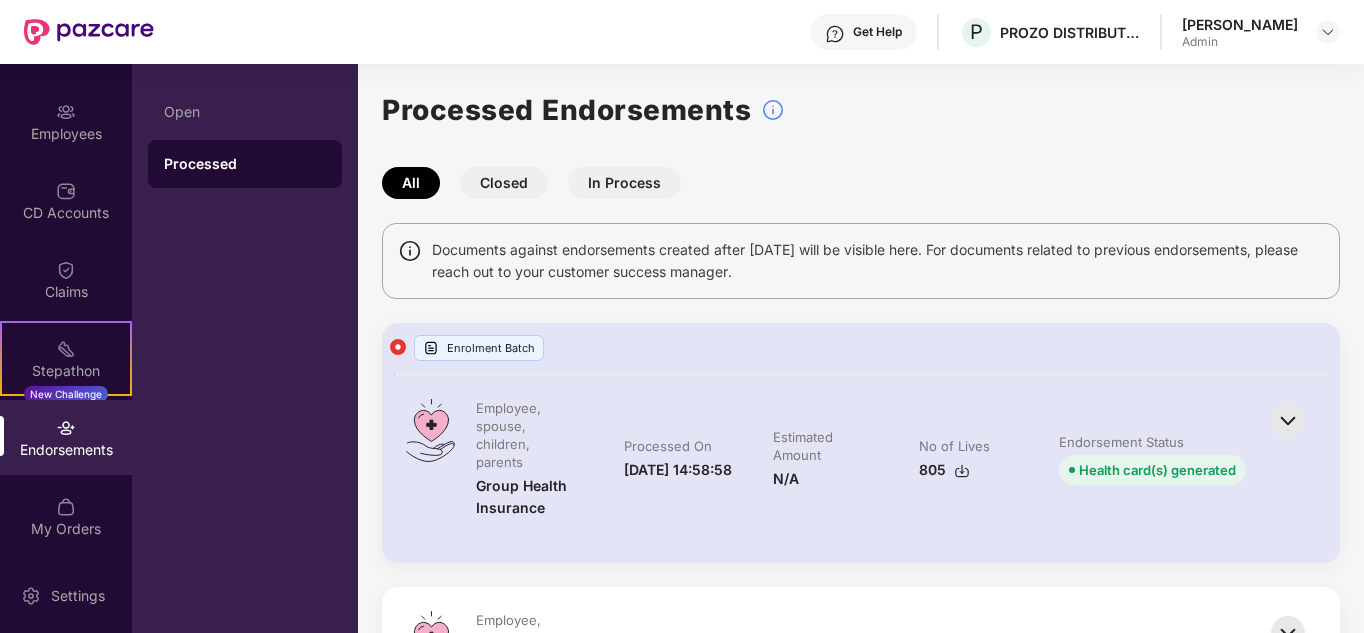 scroll, scrollTop: 0, scrollLeft: 0, axis: both 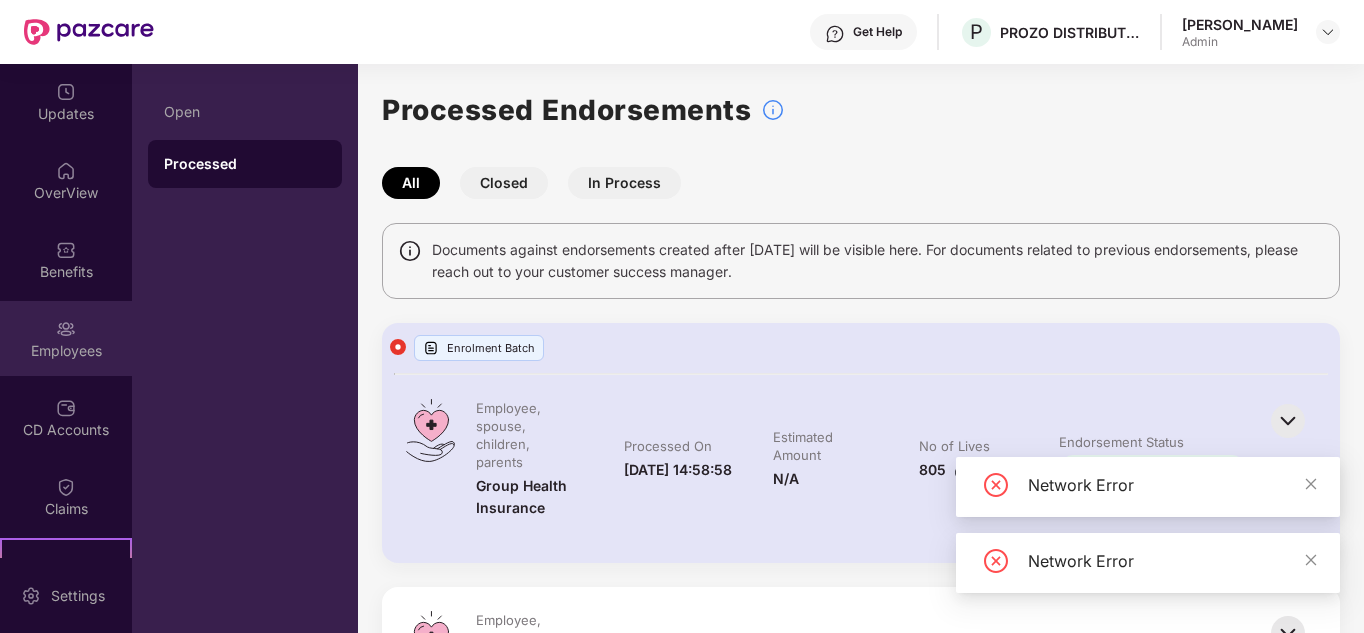 click on "Employees" at bounding box center (66, 351) 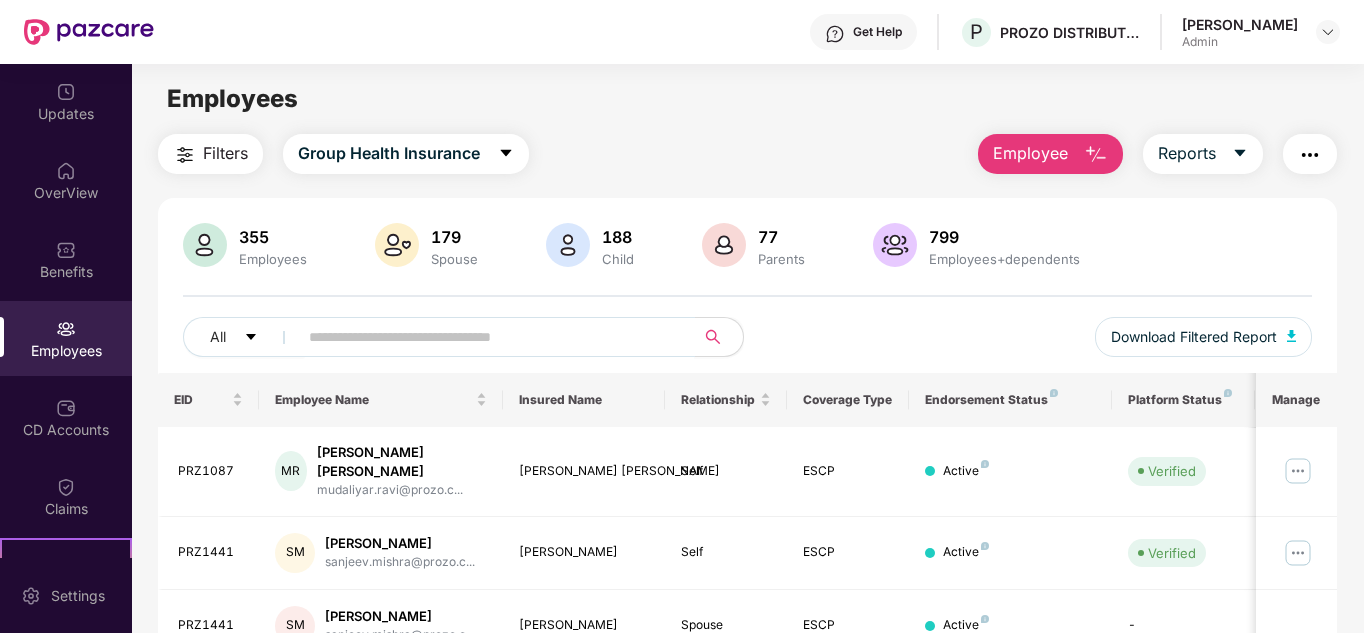 click at bounding box center [488, 337] 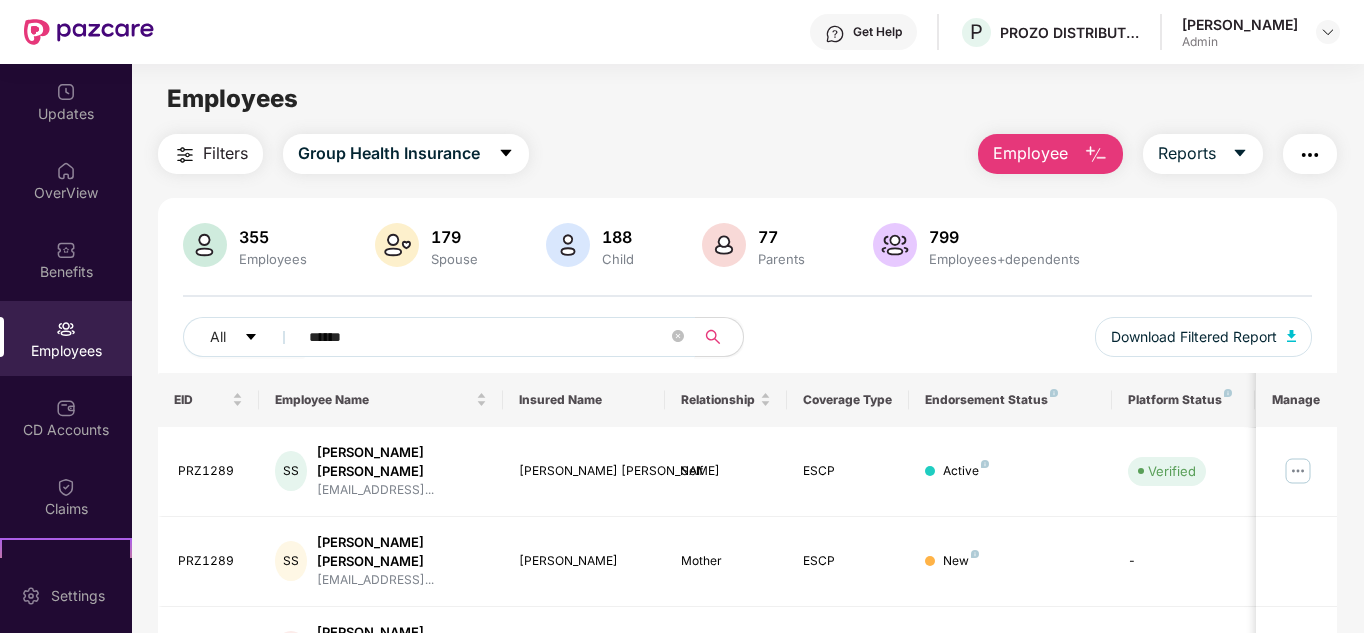 scroll, scrollTop: 158, scrollLeft: 0, axis: vertical 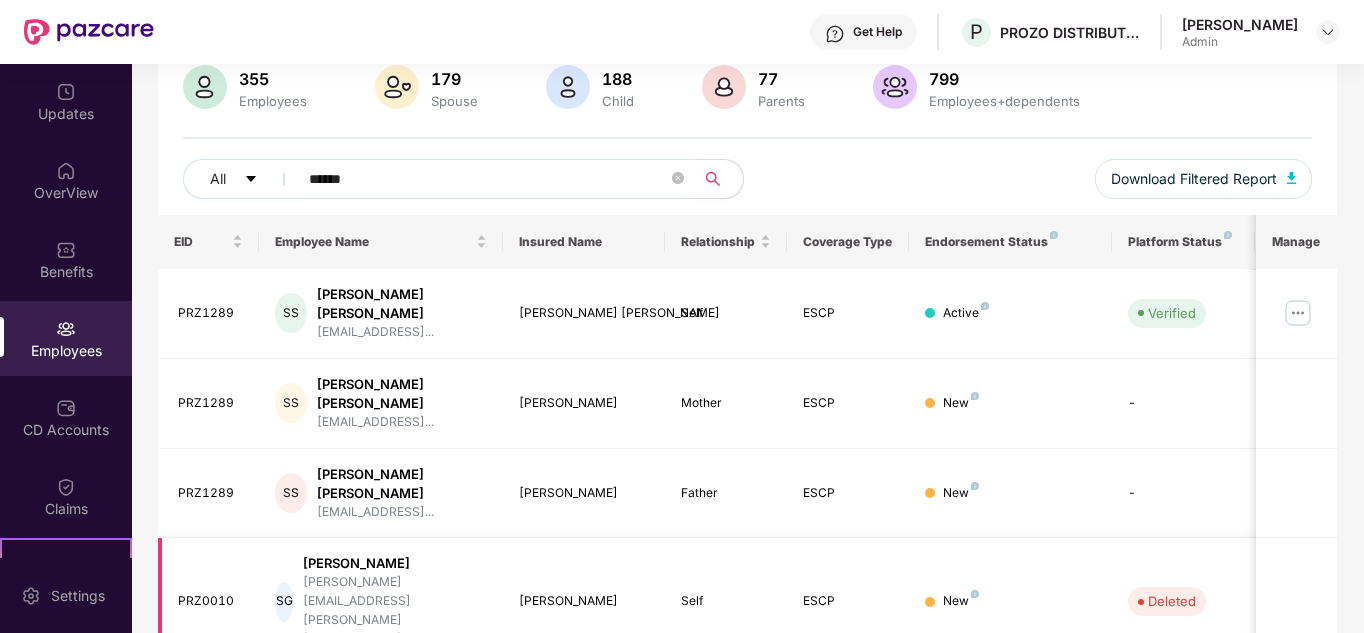 type on "******" 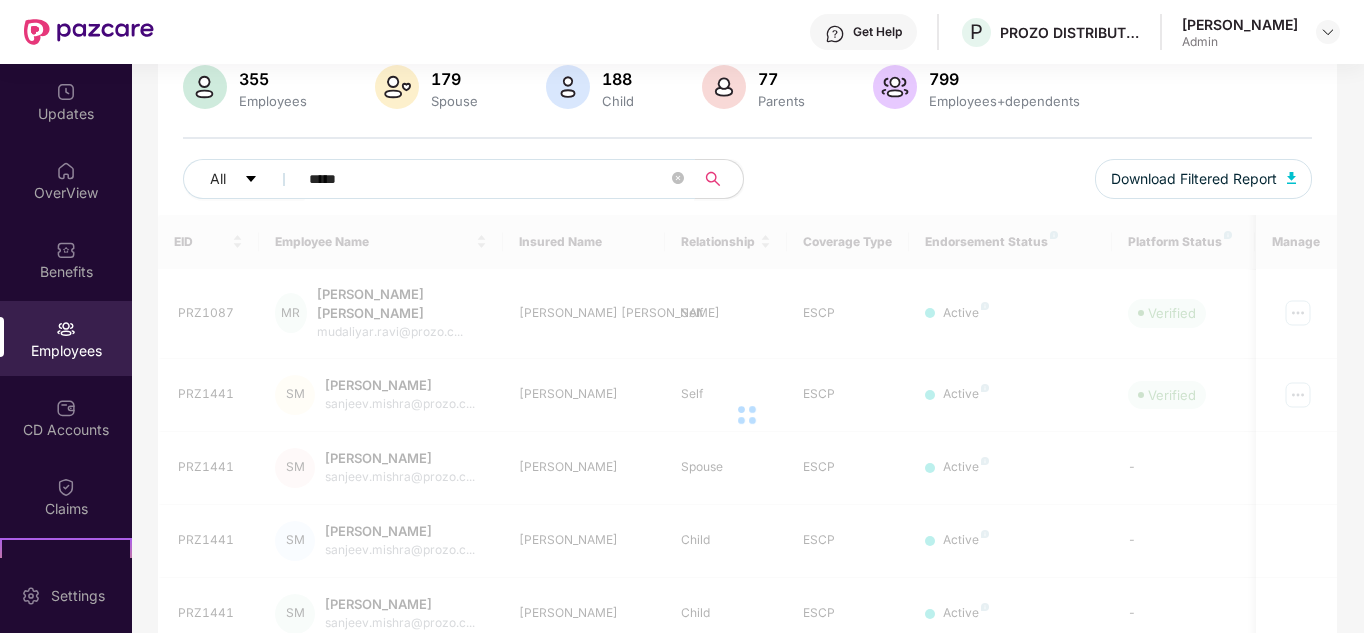 scroll, scrollTop: 64, scrollLeft: 0, axis: vertical 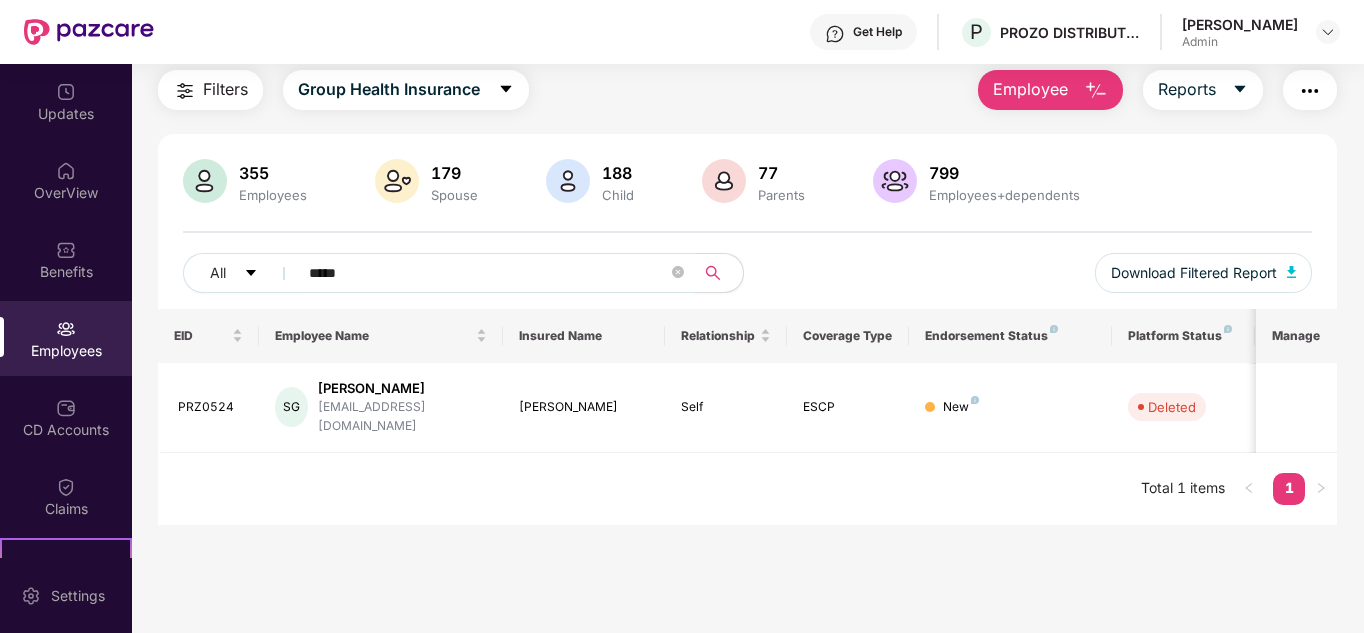 type on "****" 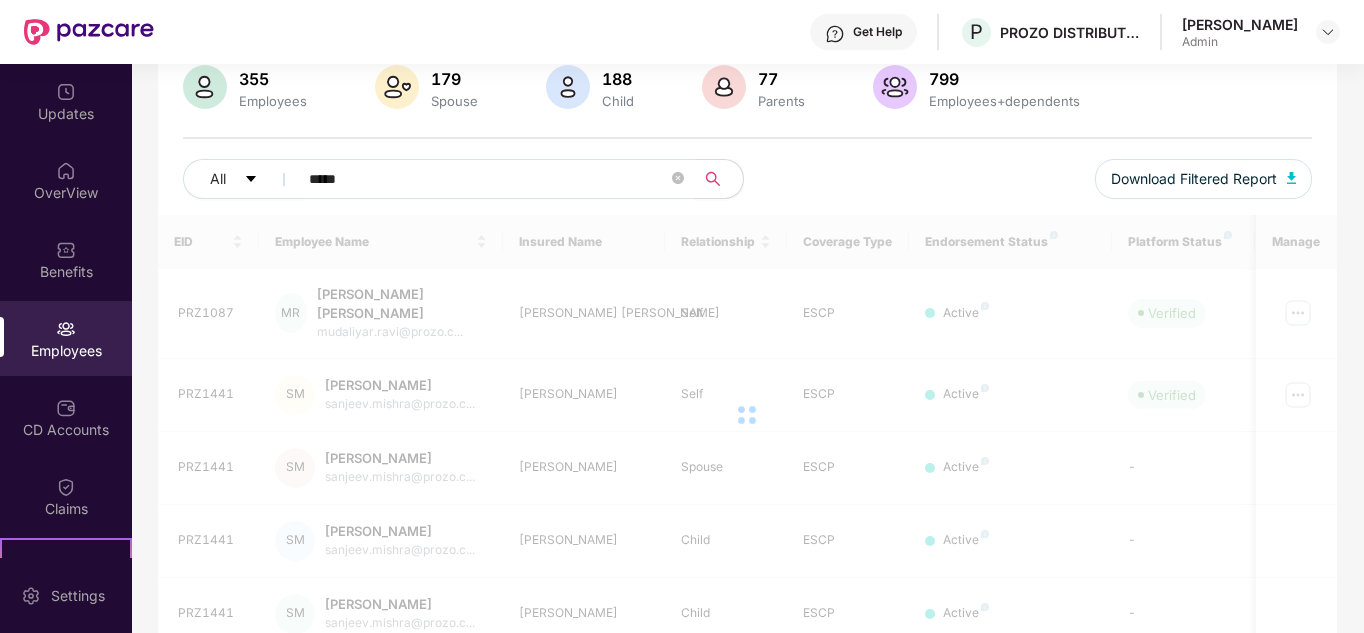 scroll, scrollTop: 64, scrollLeft: 0, axis: vertical 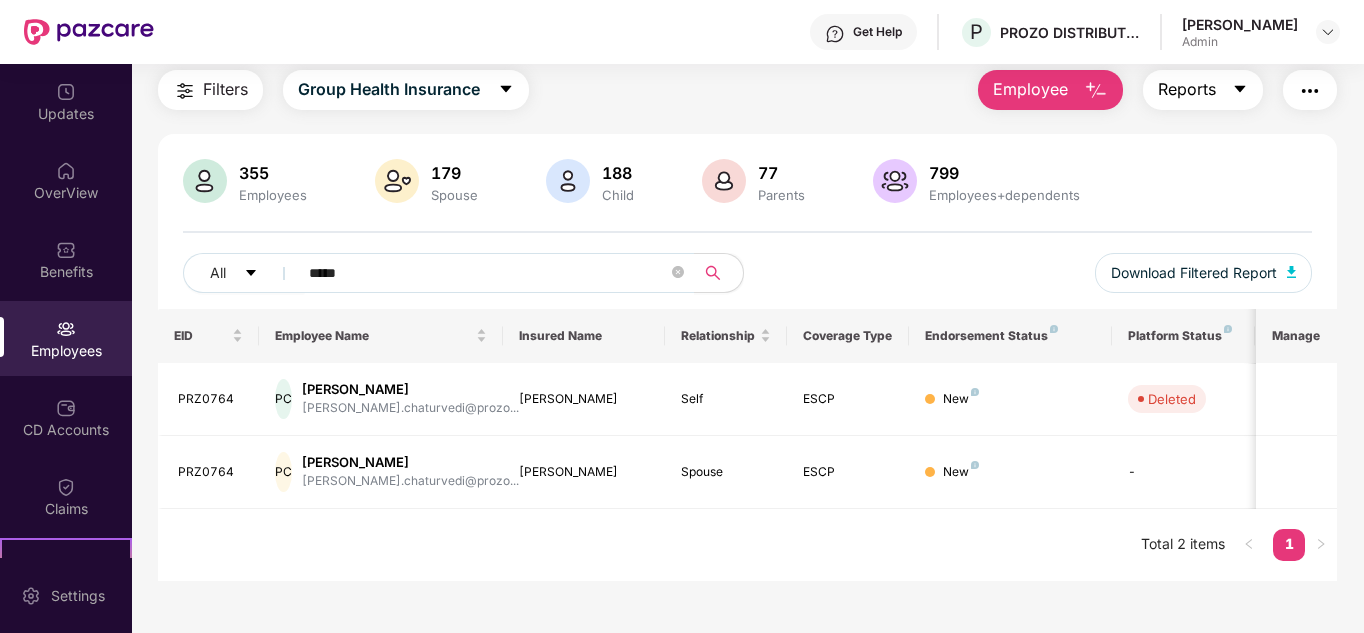click on "Reports" at bounding box center [1187, 89] 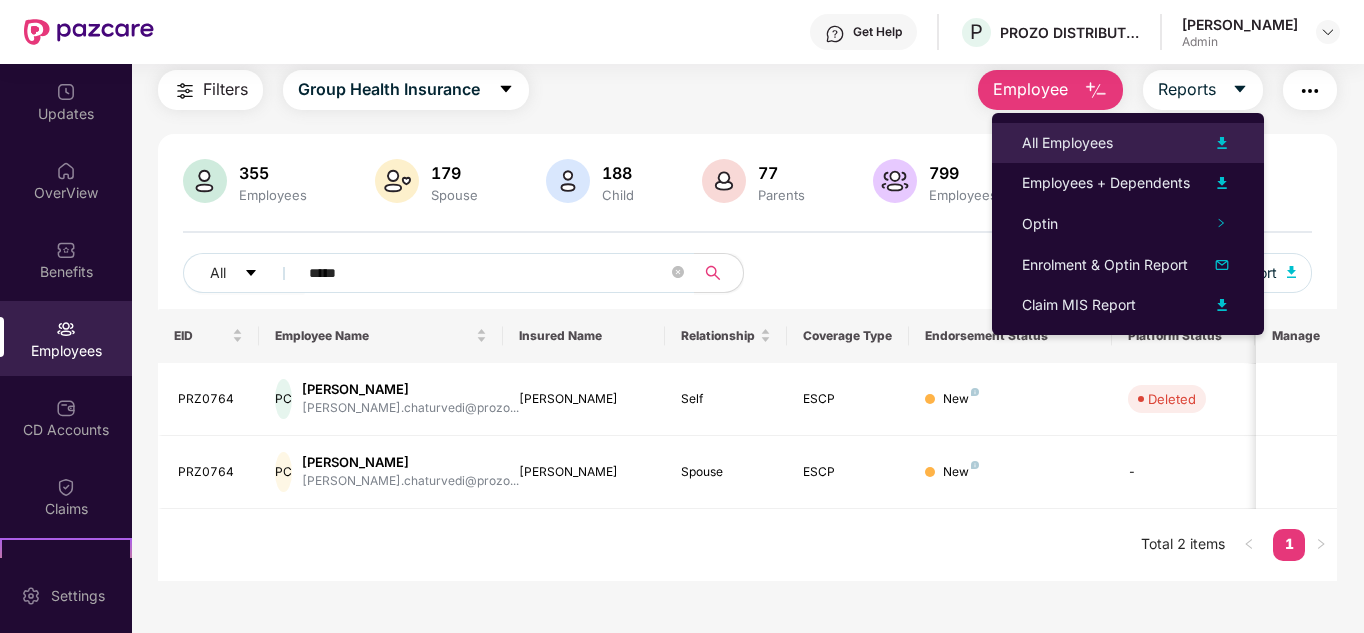 click on "All Employees" at bounding box center (1128, 143) 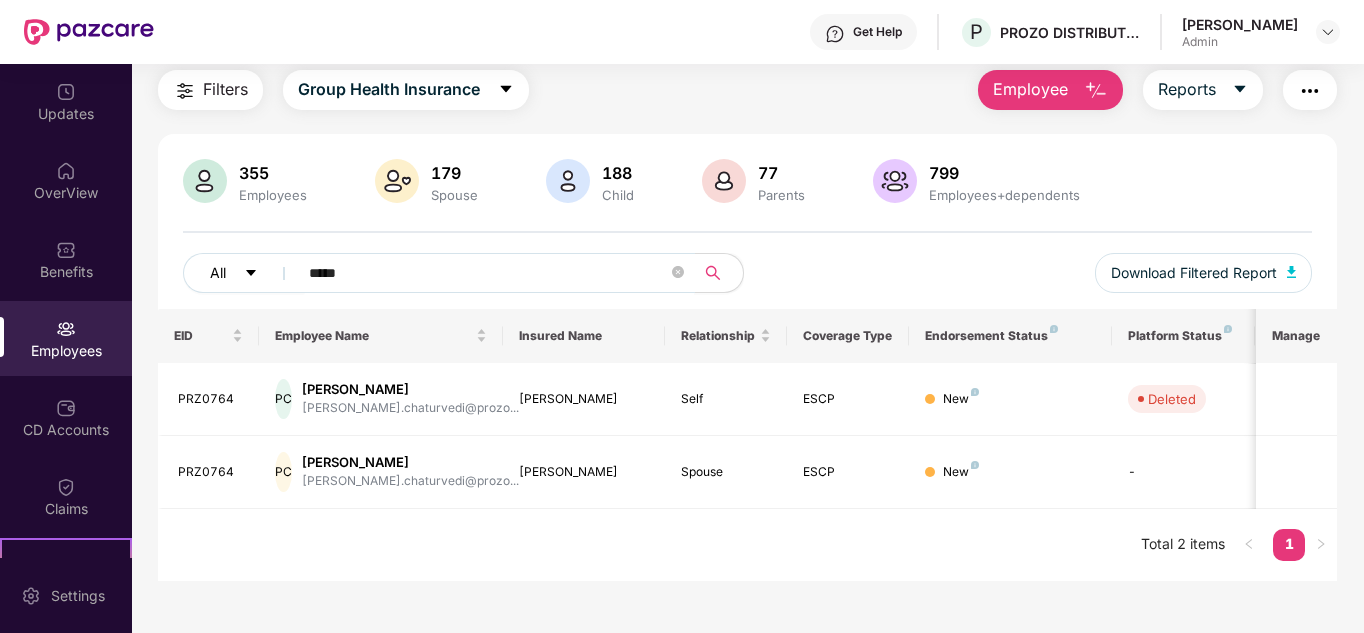 drag, startPoint x: 392, startPoint y: 267, endPoint x: 246, endPoint y: 277, distance: 146.34207 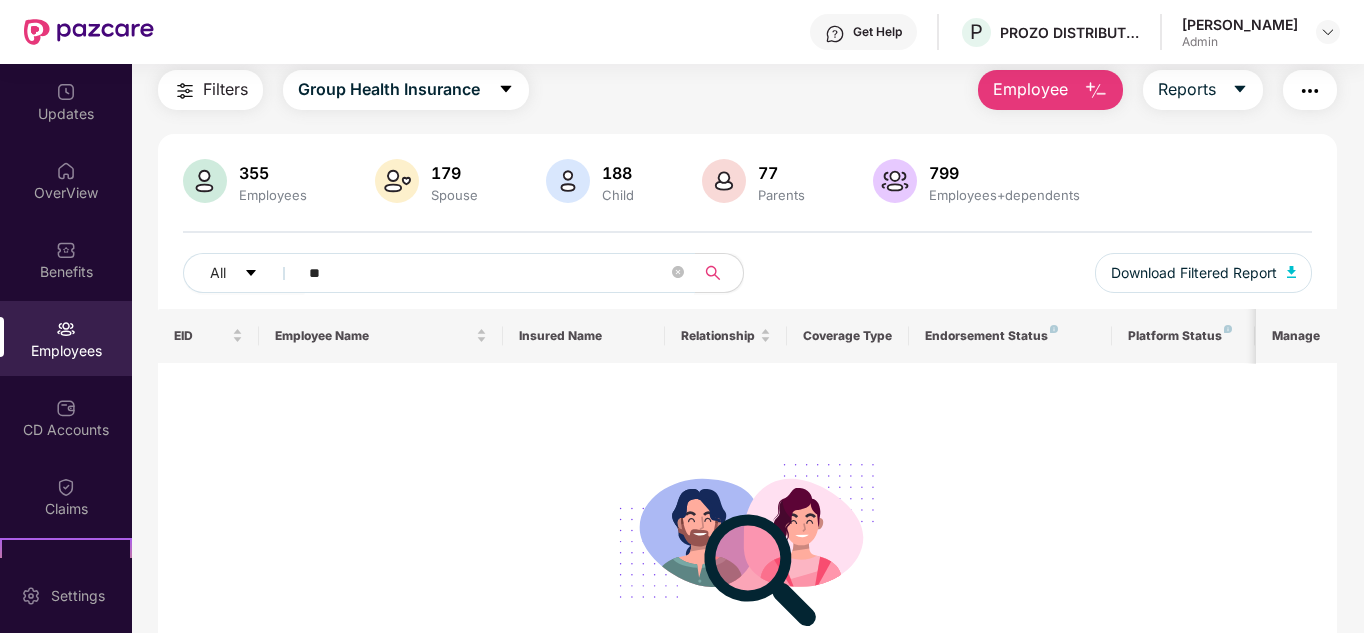 type on "*" 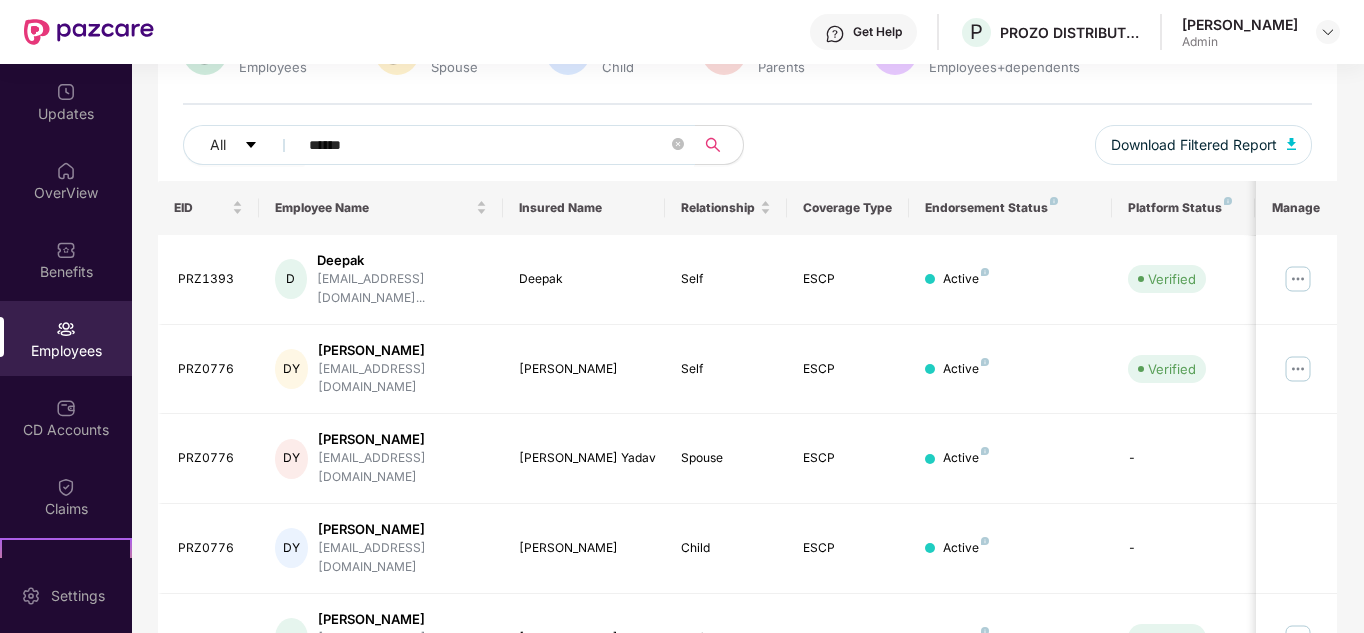 scroll, scrollTop: 229, scrollLeft: 0, axis: vertical 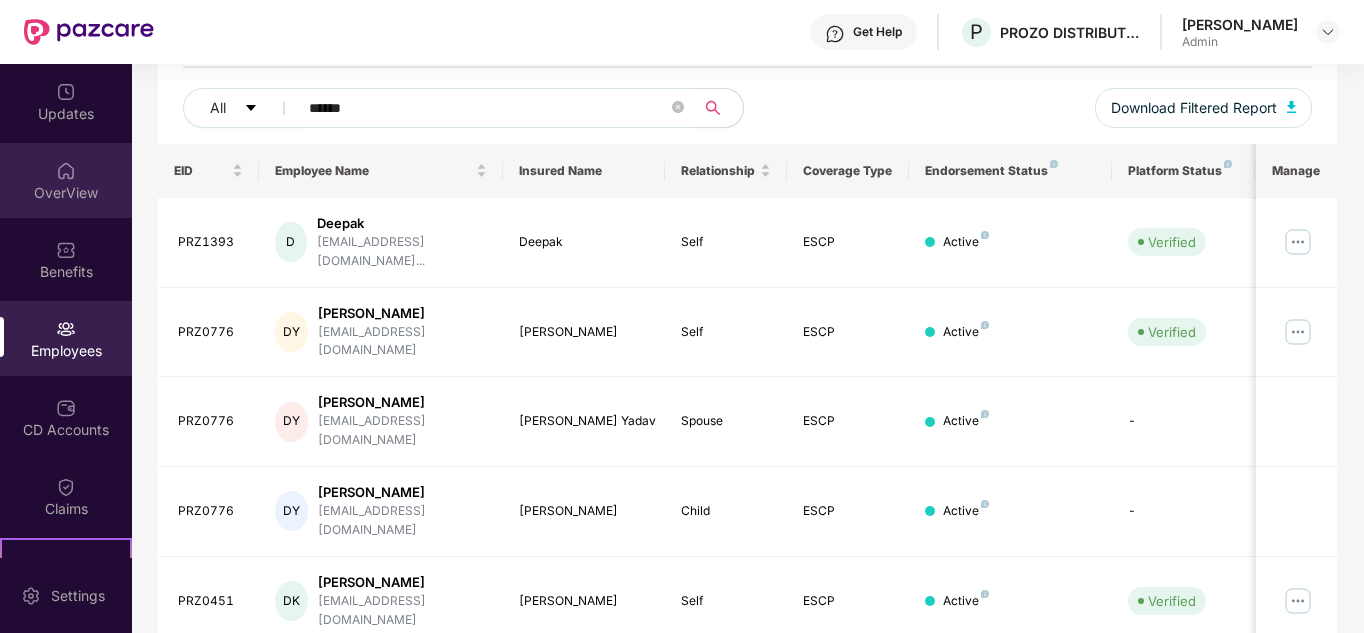 type on "******" 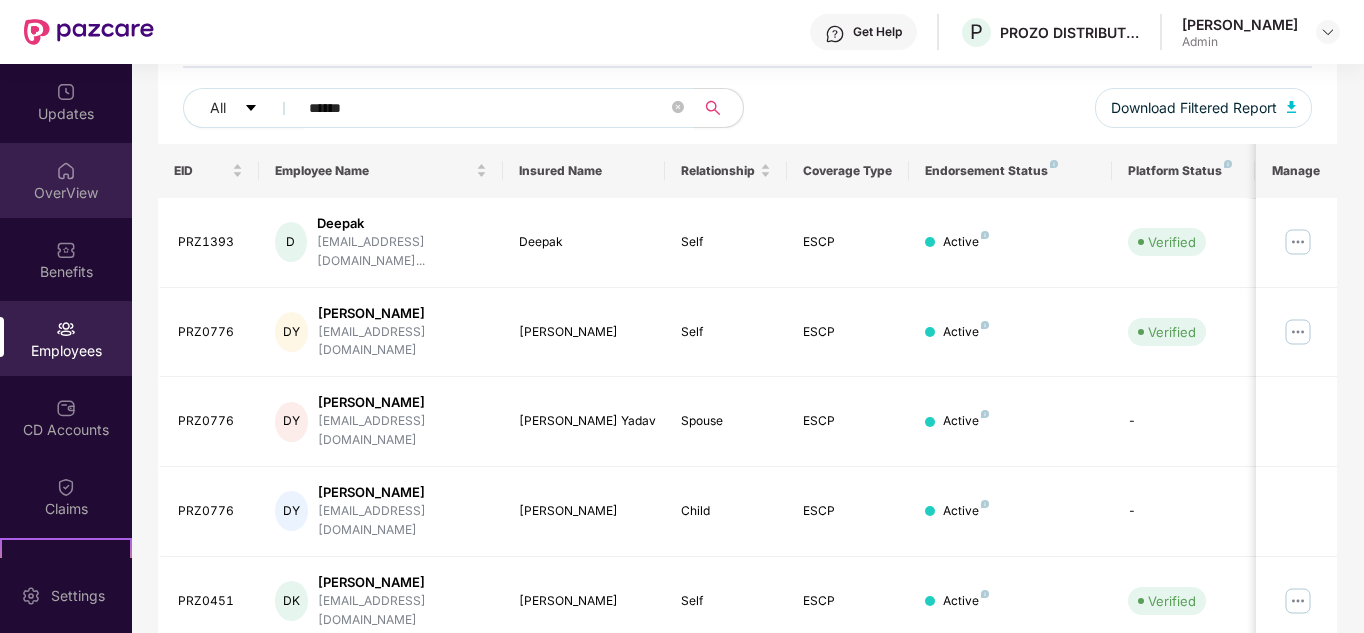 click on "OverView" at bounding box center (66, 193) 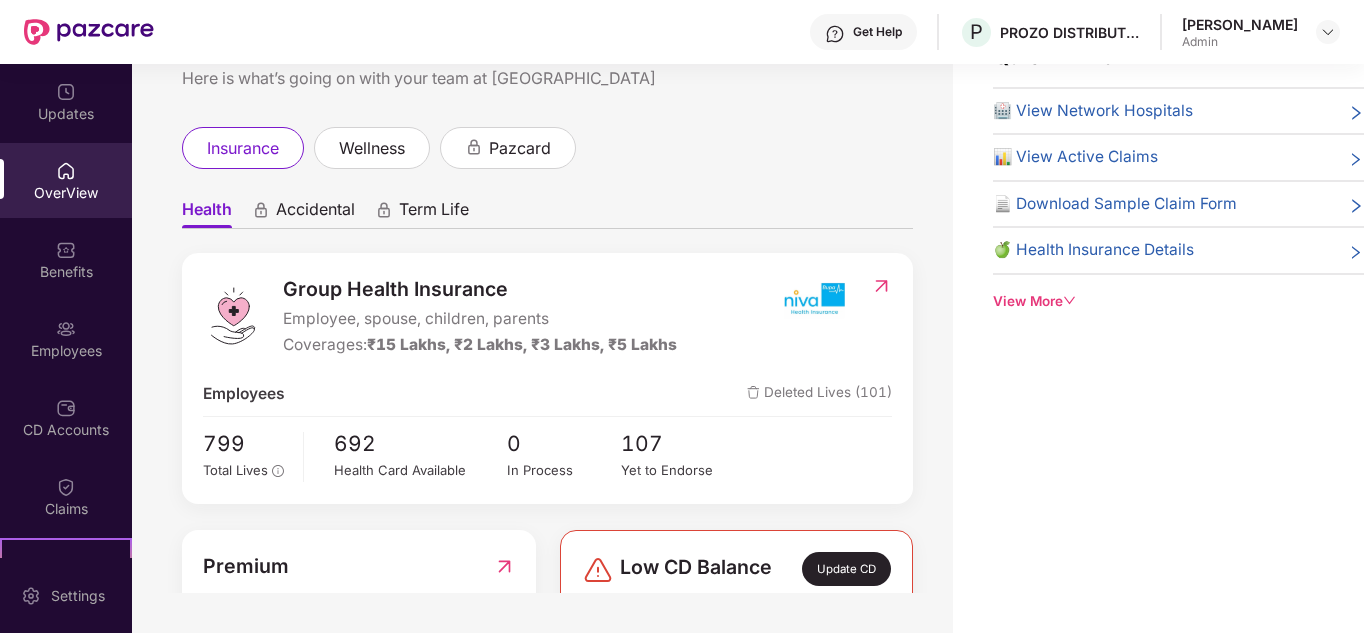 scroll, scrollTop: 0, scrollLeft: 0, axis: both 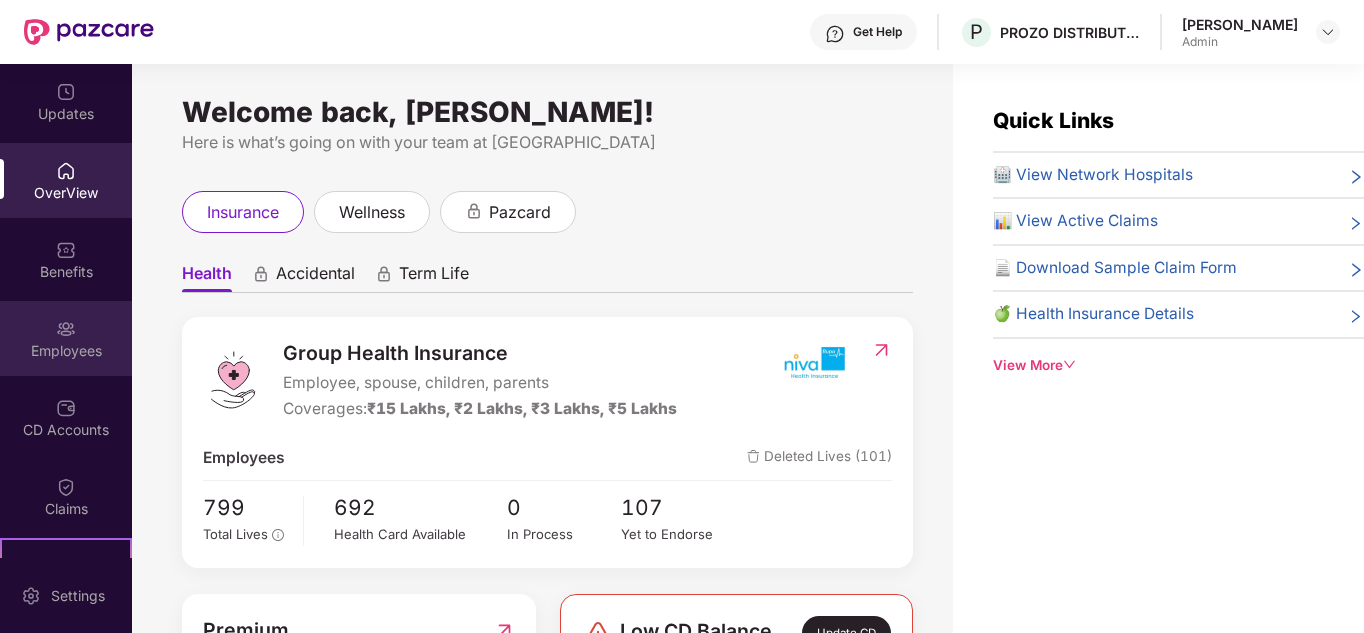 click on "Employees" at bounding box center (66, 351) 